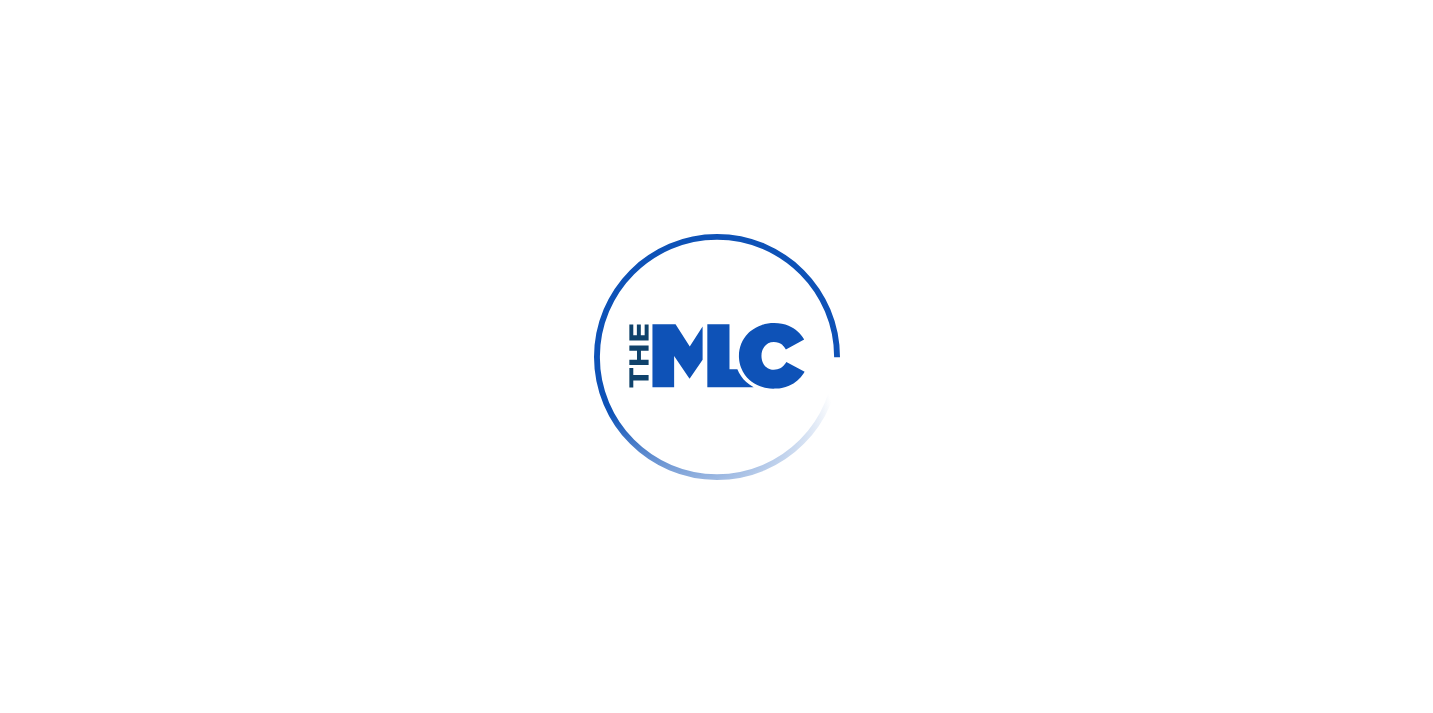 scroll, scrollTop: 0, scrollLeft: 0, axis: both 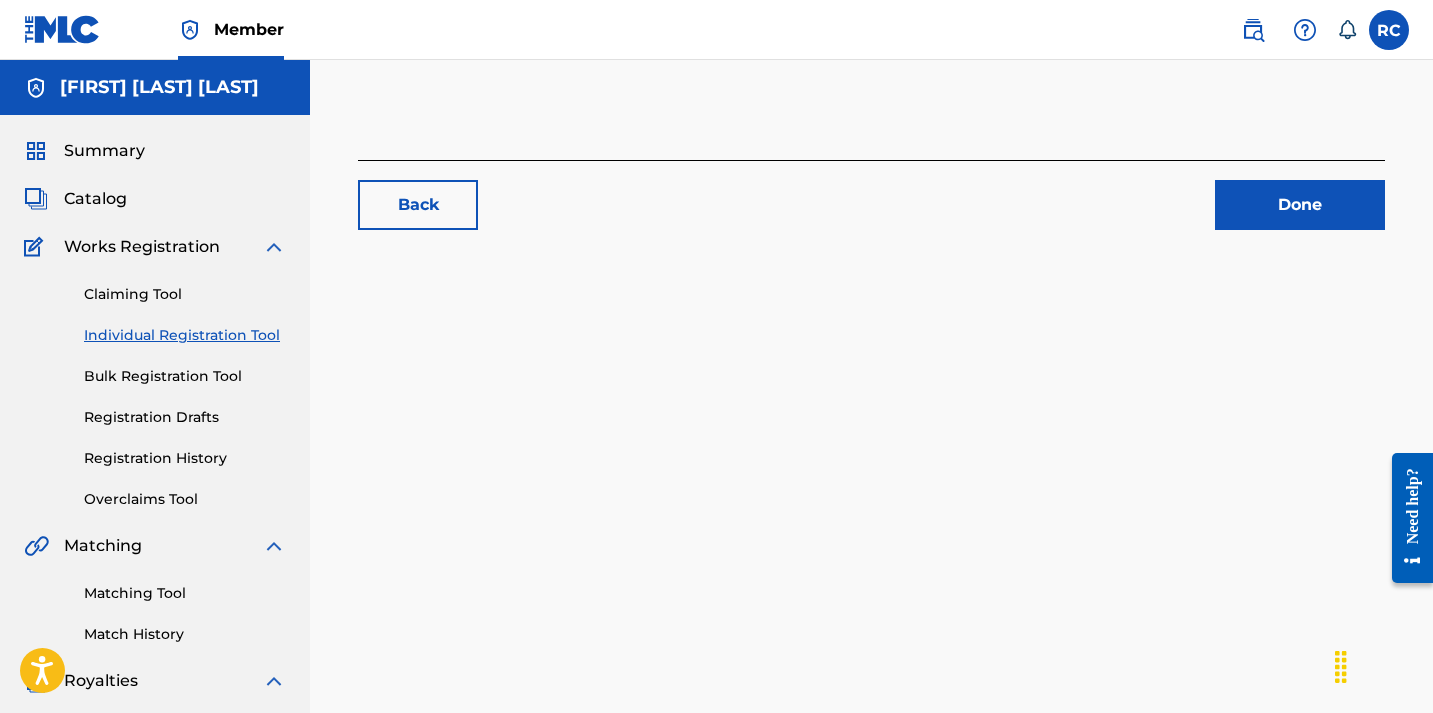 click on "Claiming Tool" at bounding box center [185, 294] 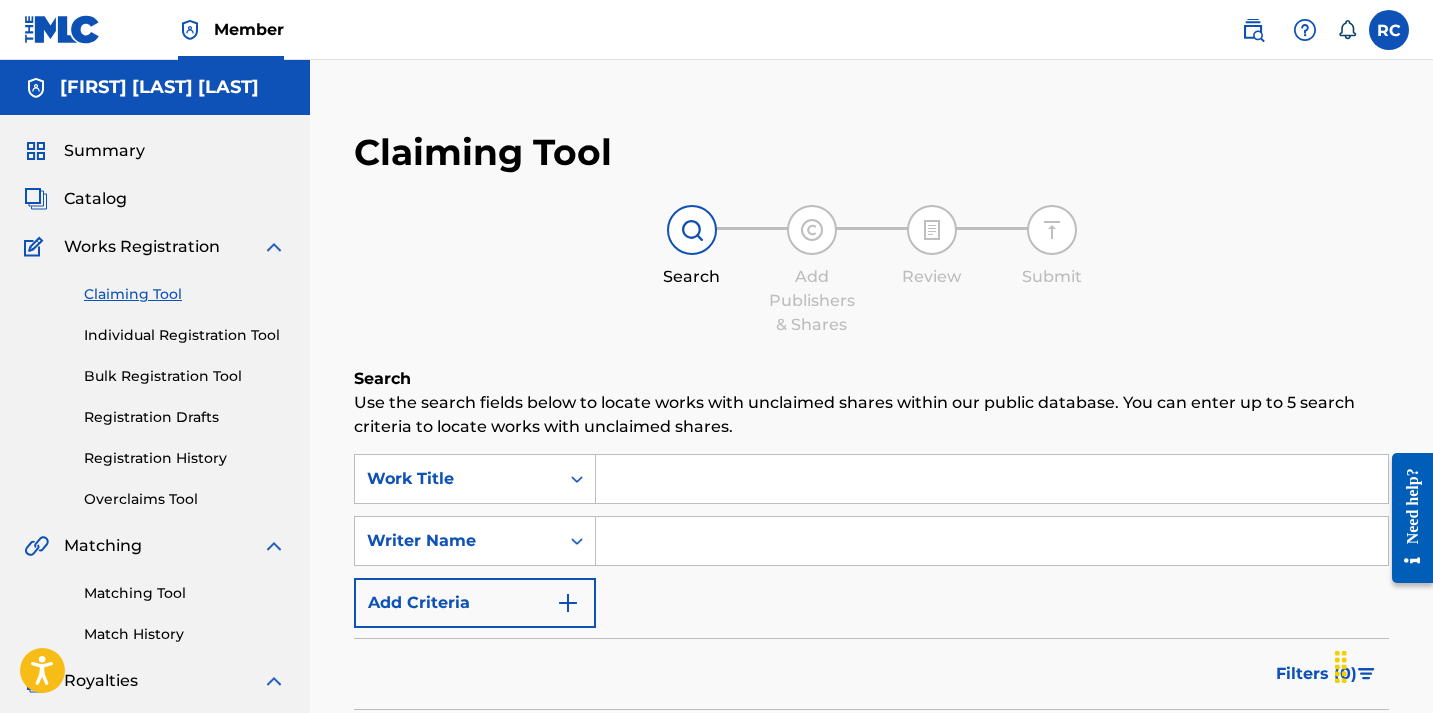click on "Catalog" at bounding box center (95, 199) 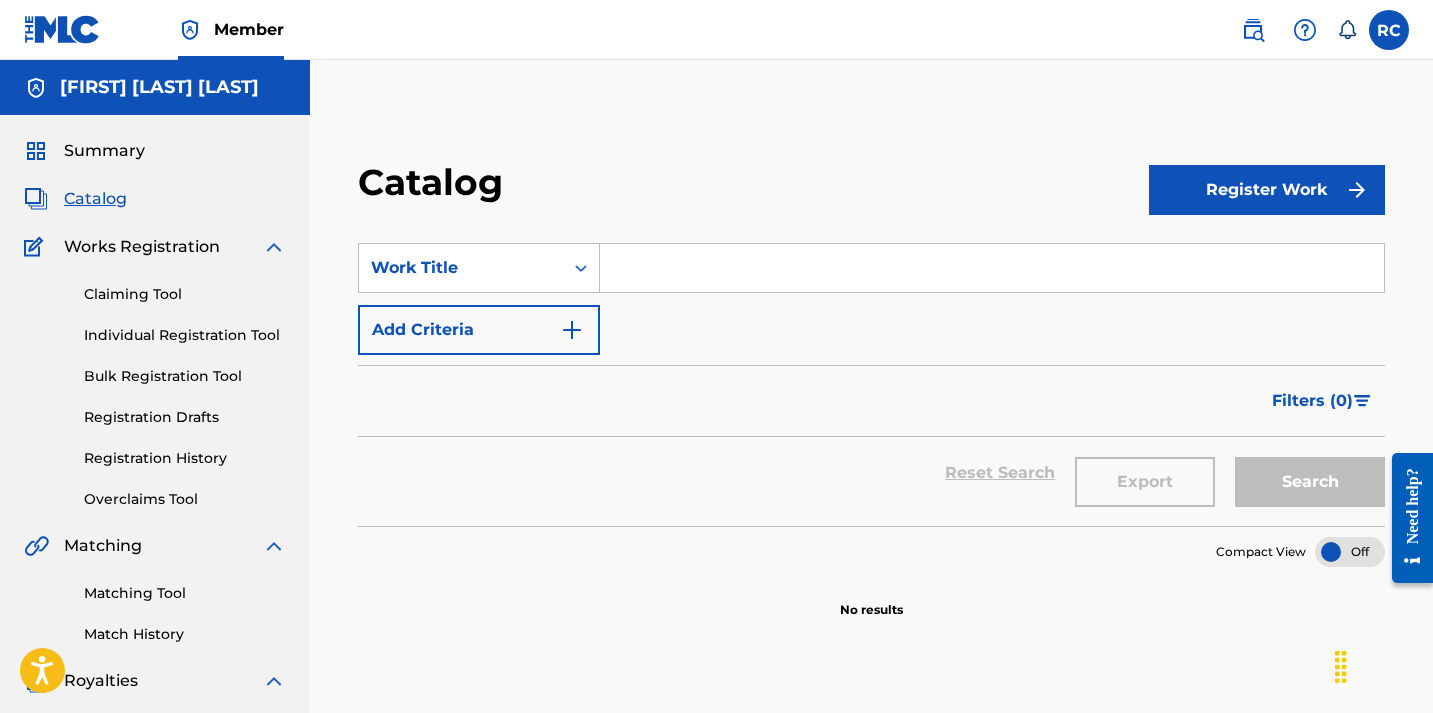 scroll, scrollTop: 0, scrollLeft: 0, axis: both 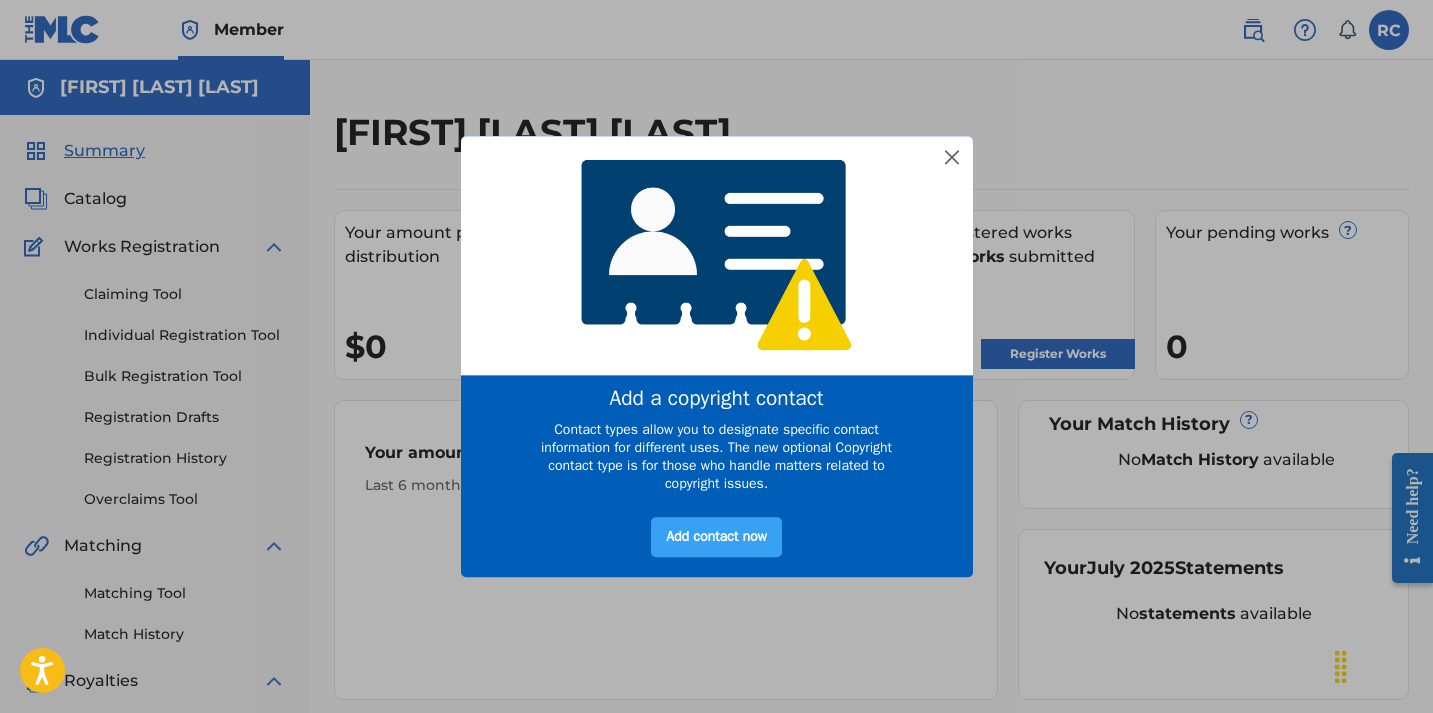 click on "Add contact now" at bounding box center (716, 538) 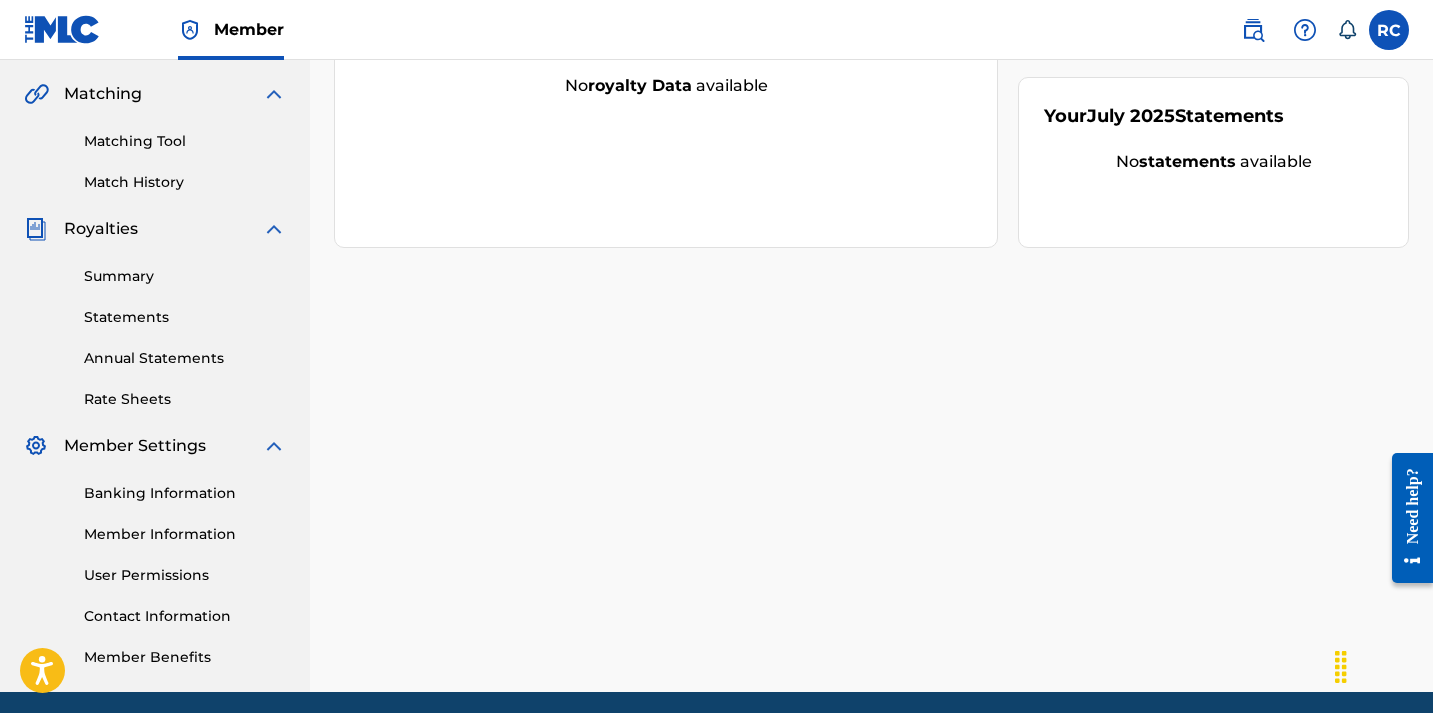 scroll, scrollTop: 527, scrollLeft: 0, axis: vertical 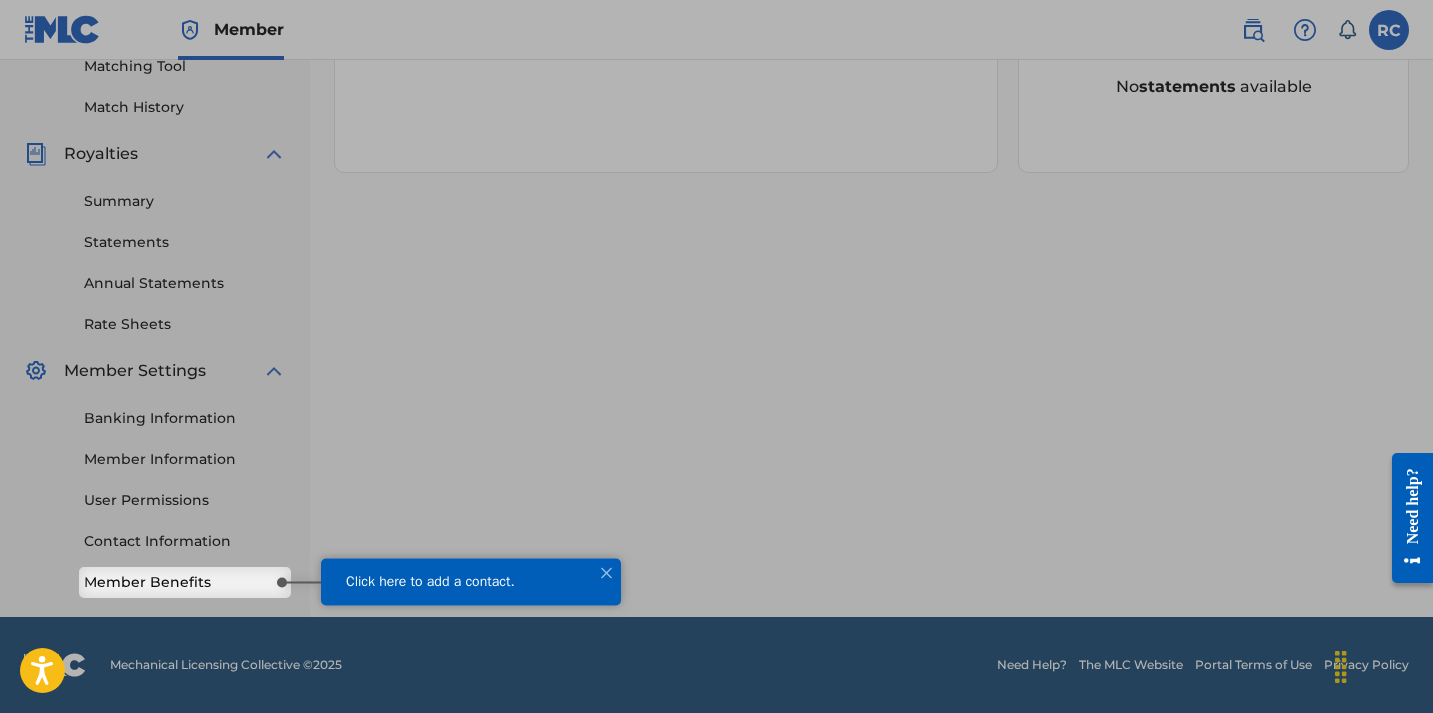 click on "Banking Information Member Information User Permissions Contact Information Member Benefits" at bounding box center (155, 488) 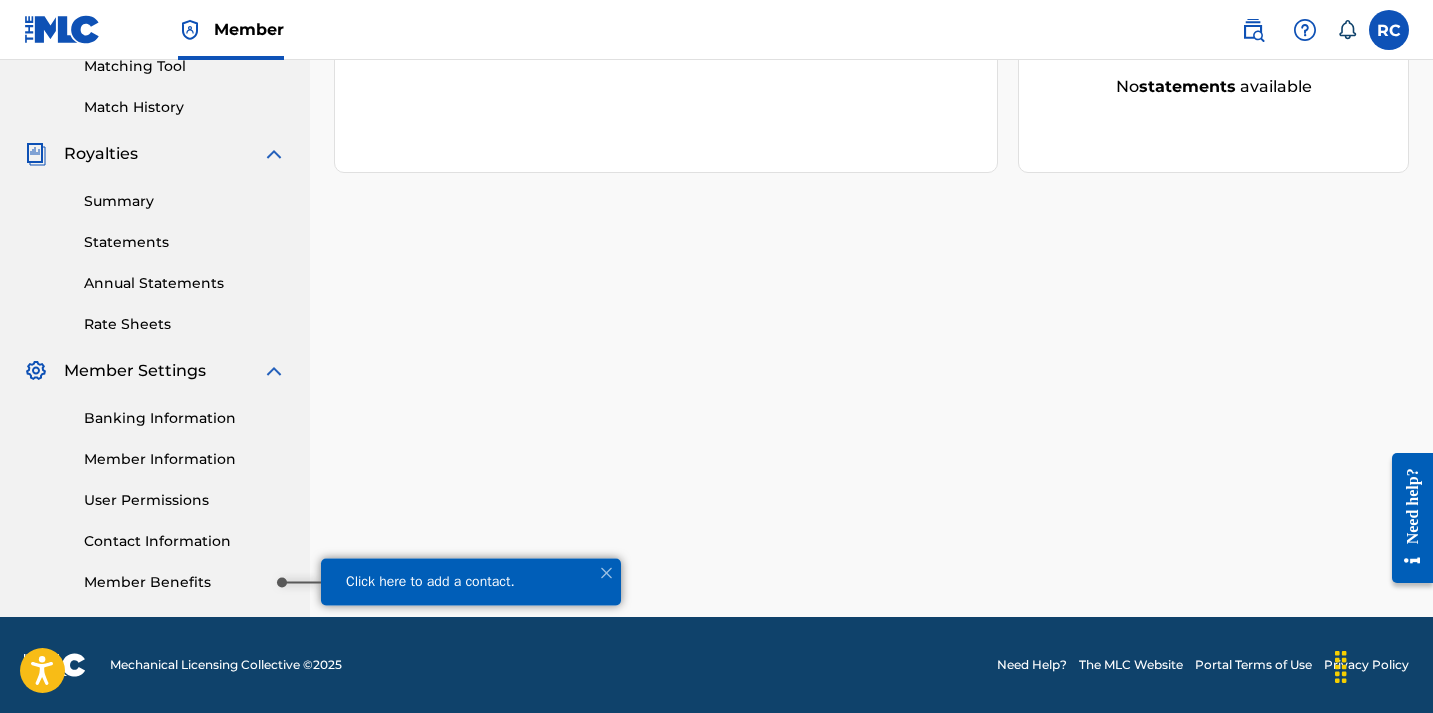 click on "Member Benefits" at bounding box center (185, 582) 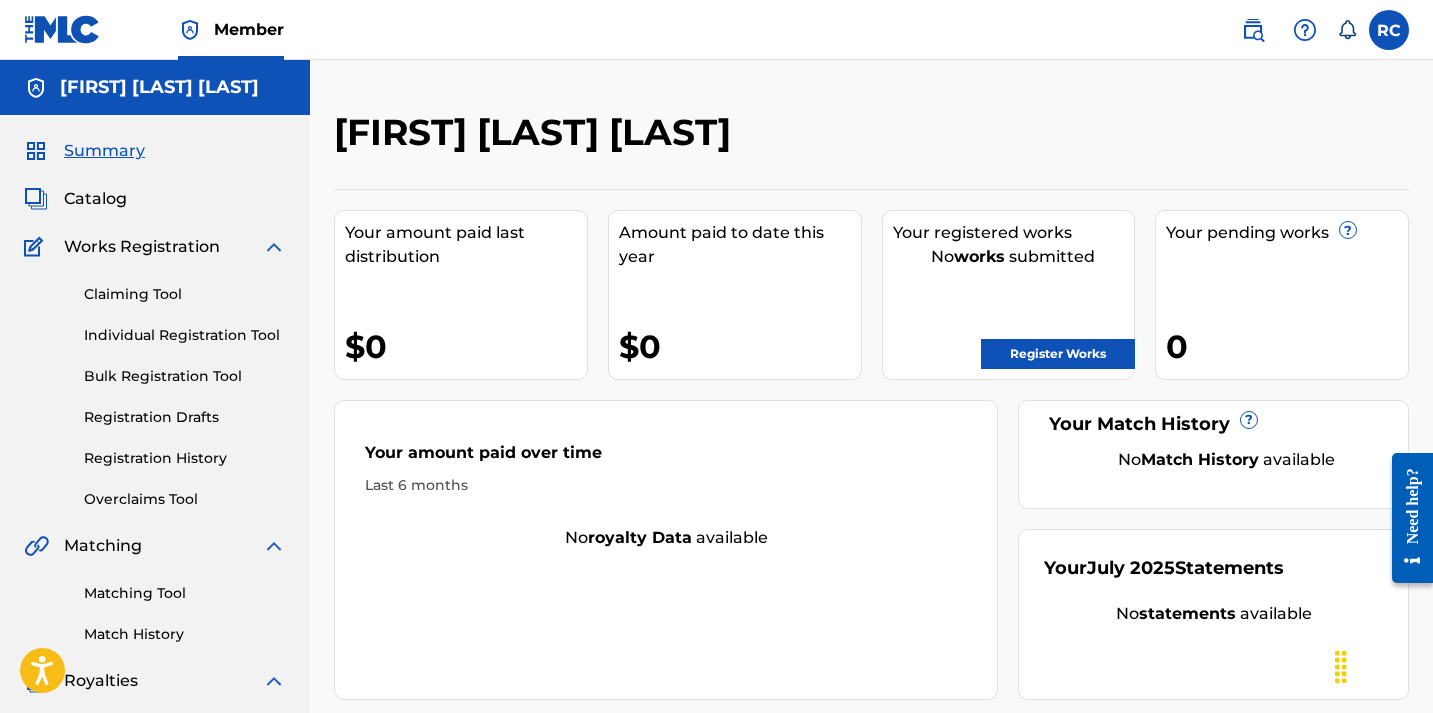 scroll, scrollTop: 0, scrollLeft: 0, axis: both 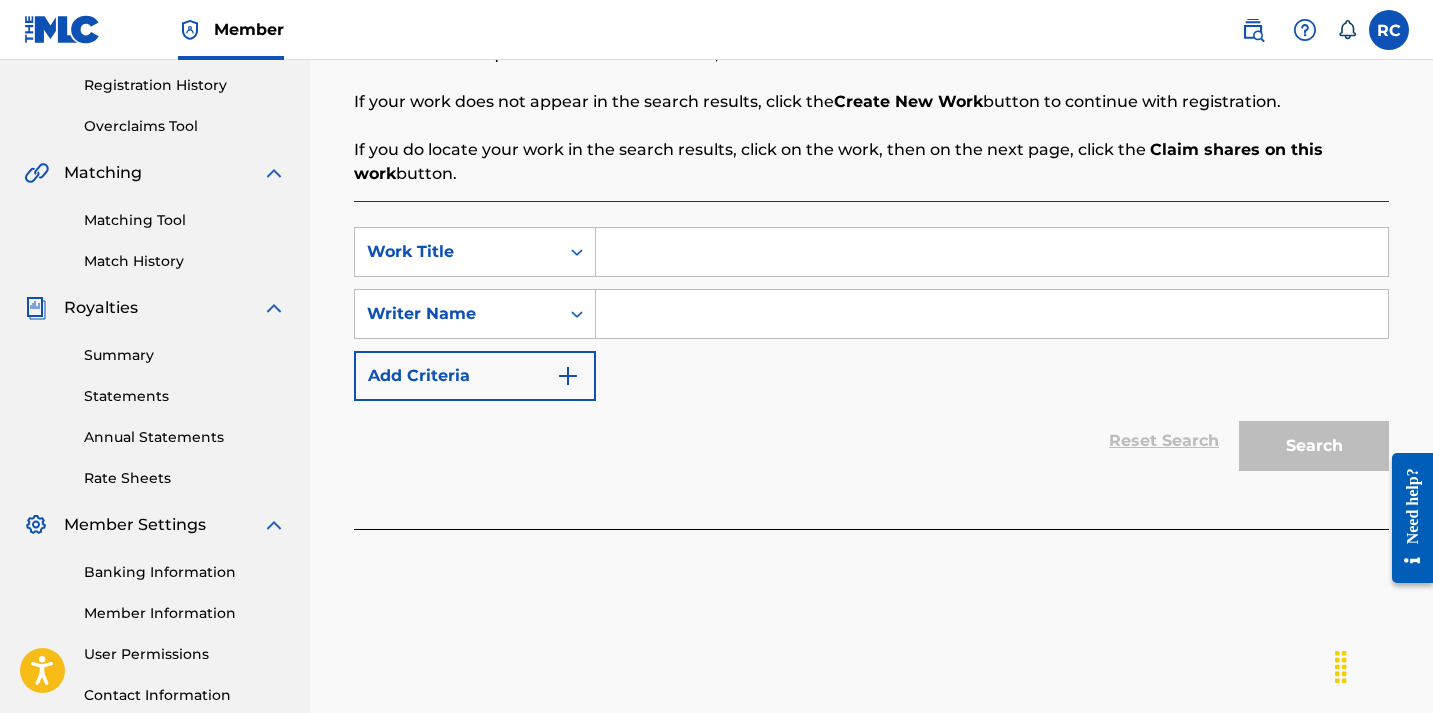 click at bounding box center (992, 252) 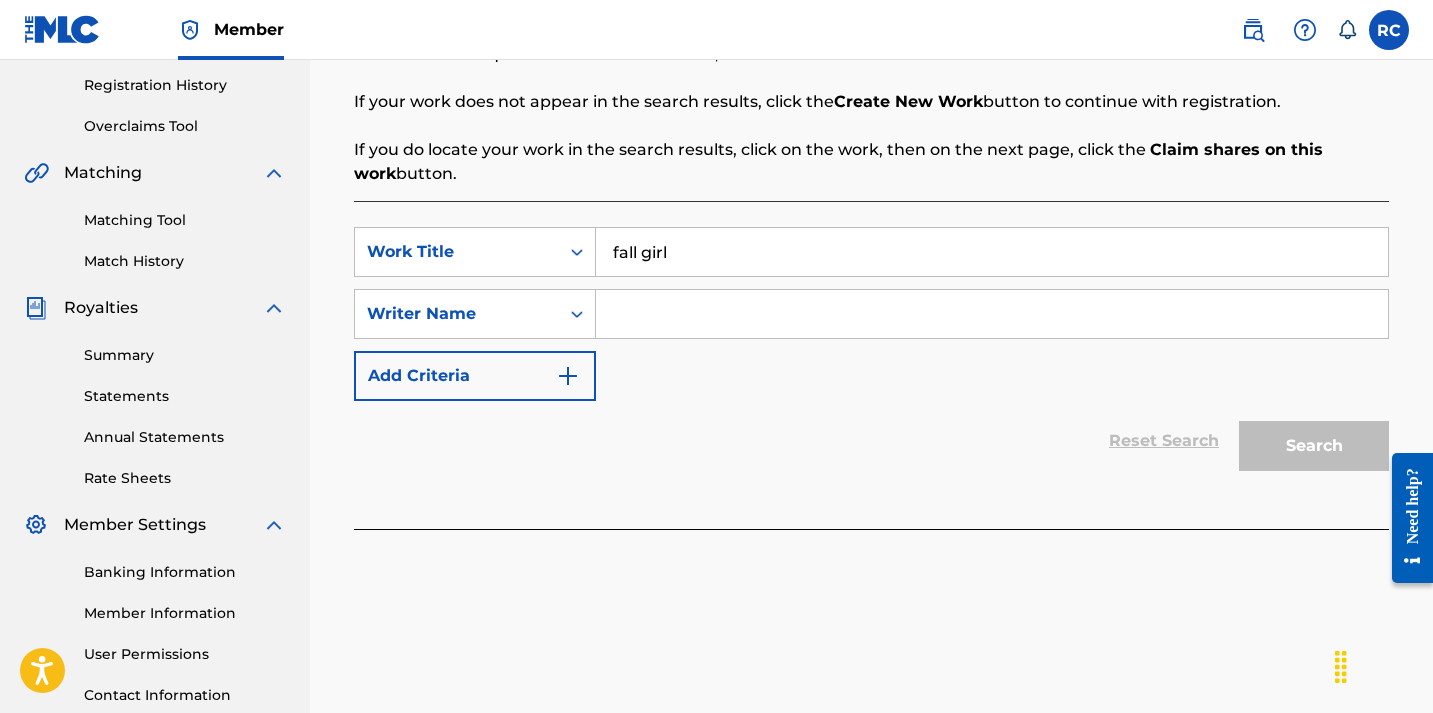 type on "fall girl" 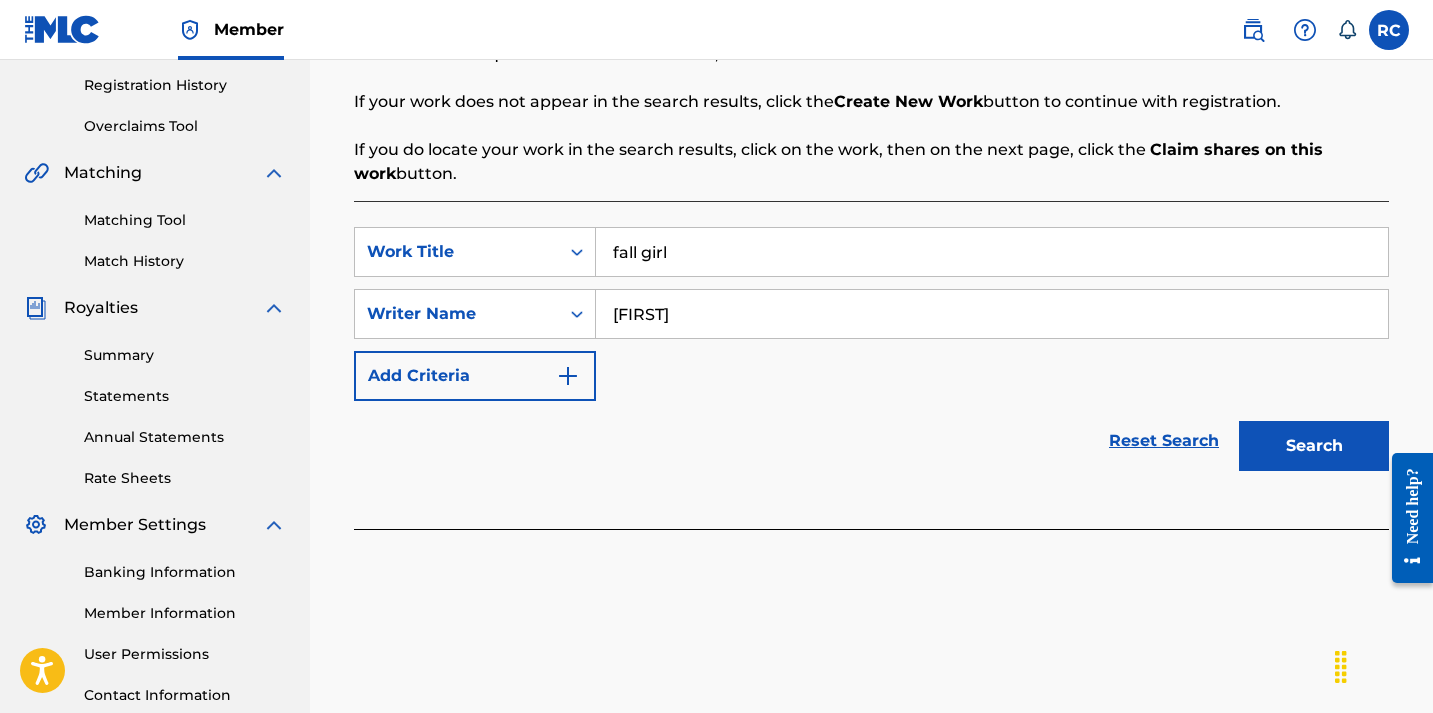 type on "[FIRST]" 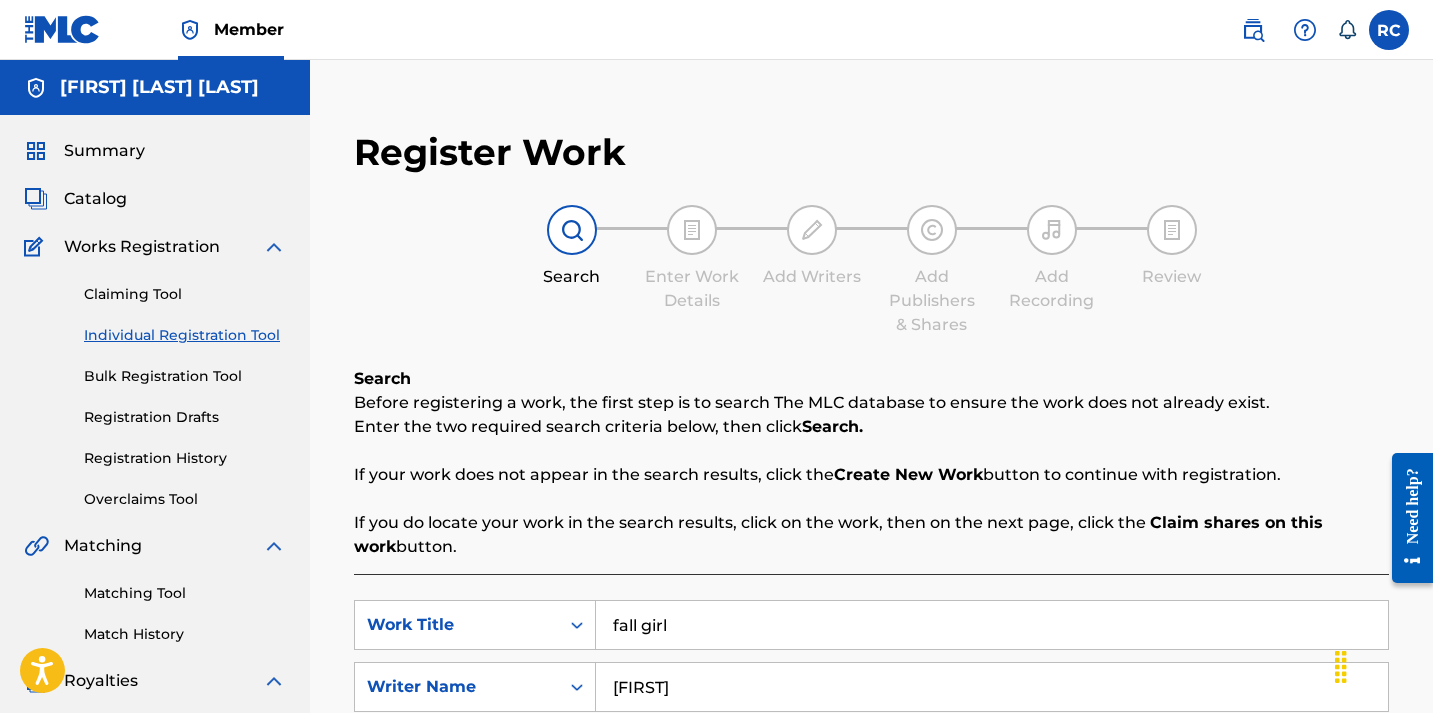 scroll, scrollTop: 0, scrollLeft: 0, axis: both 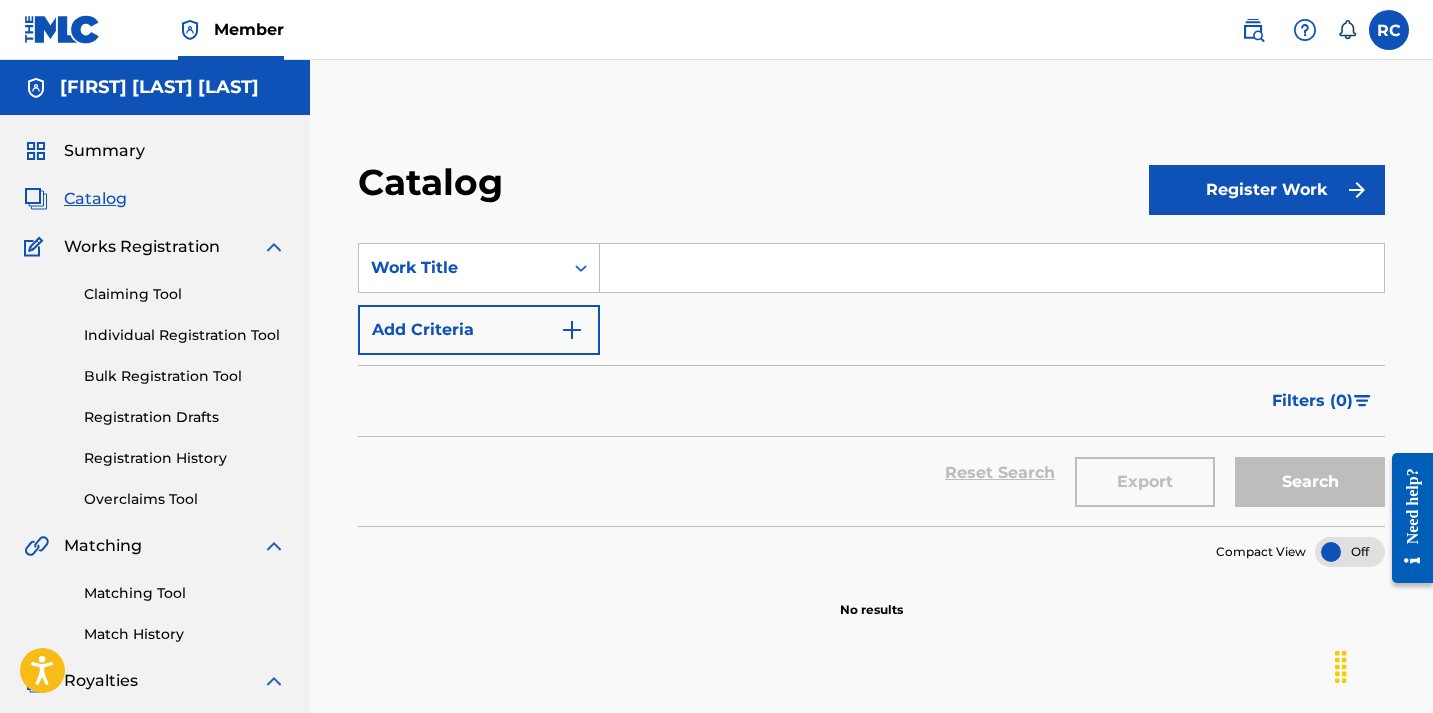 click at bounding box center (1389, 30) 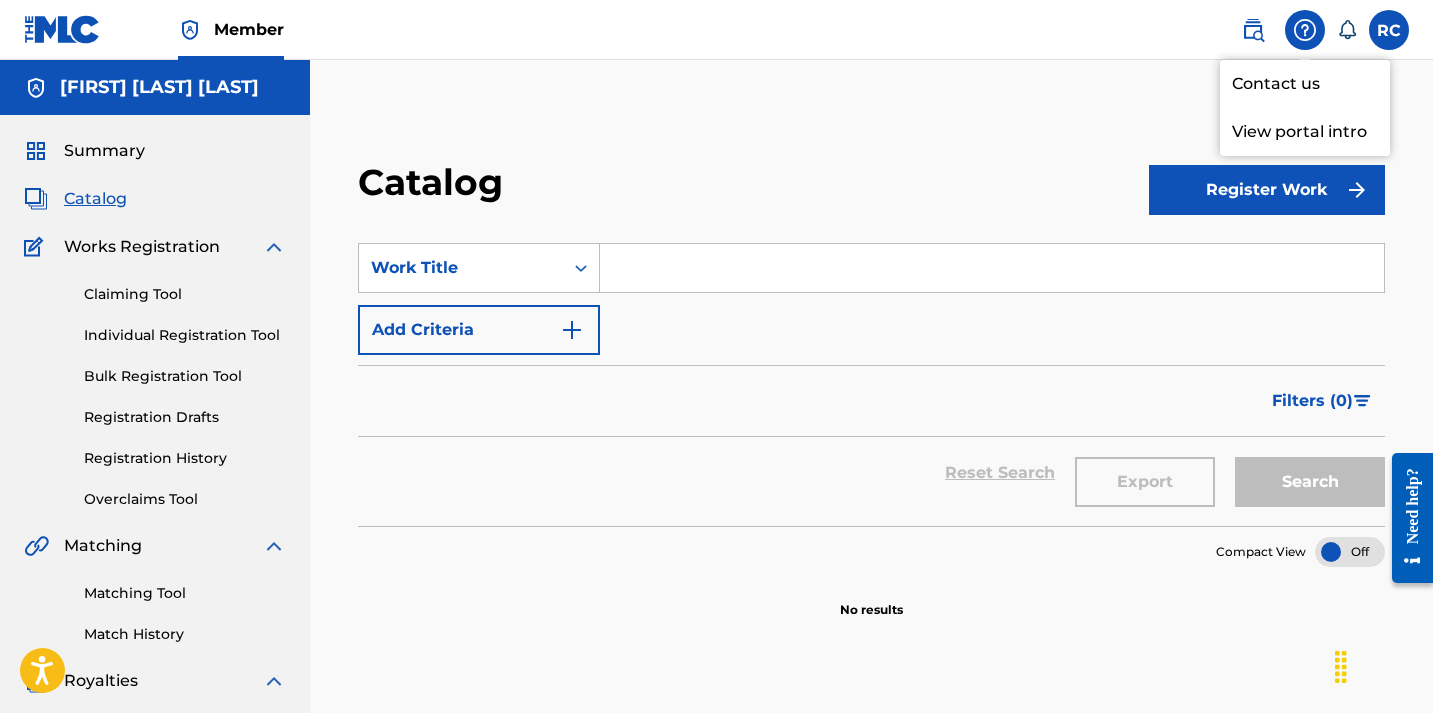 click at bounding box center [1253, 30] 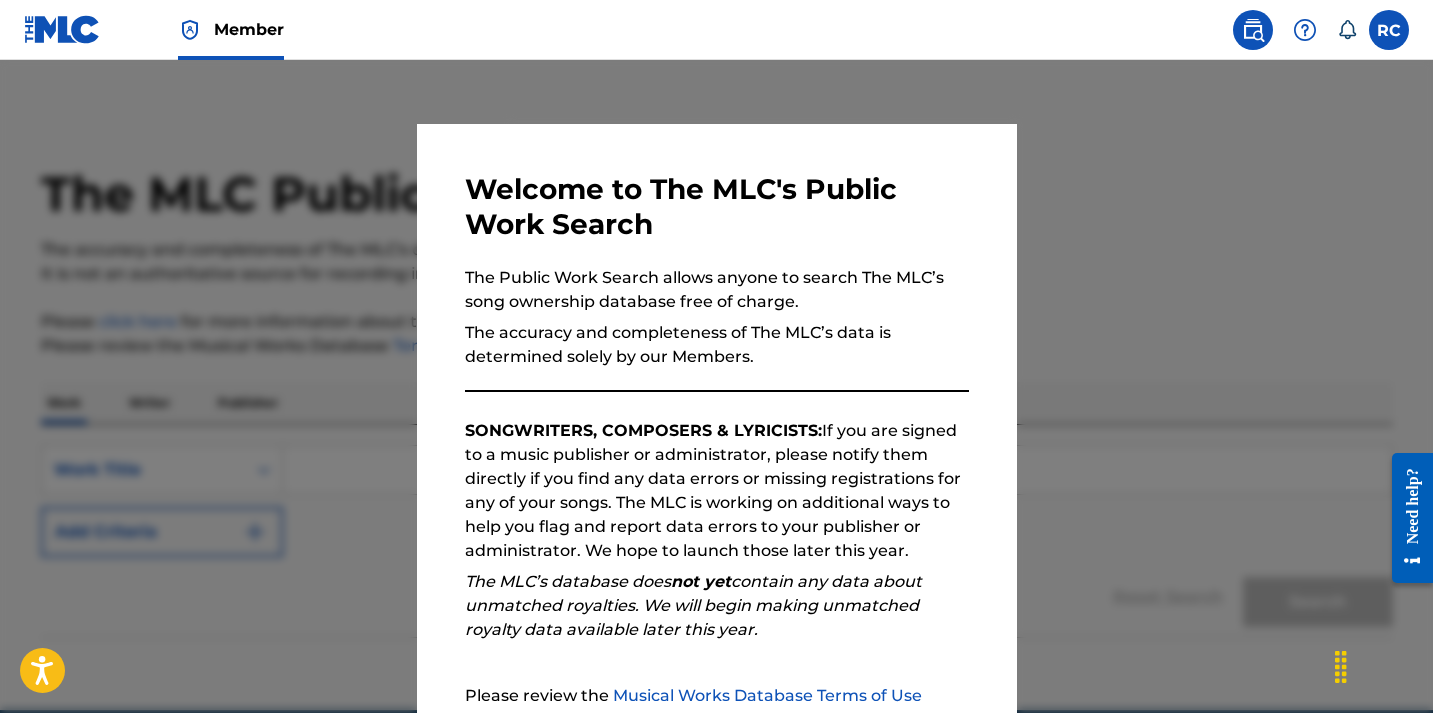 click at bounding box center (1253, 30) 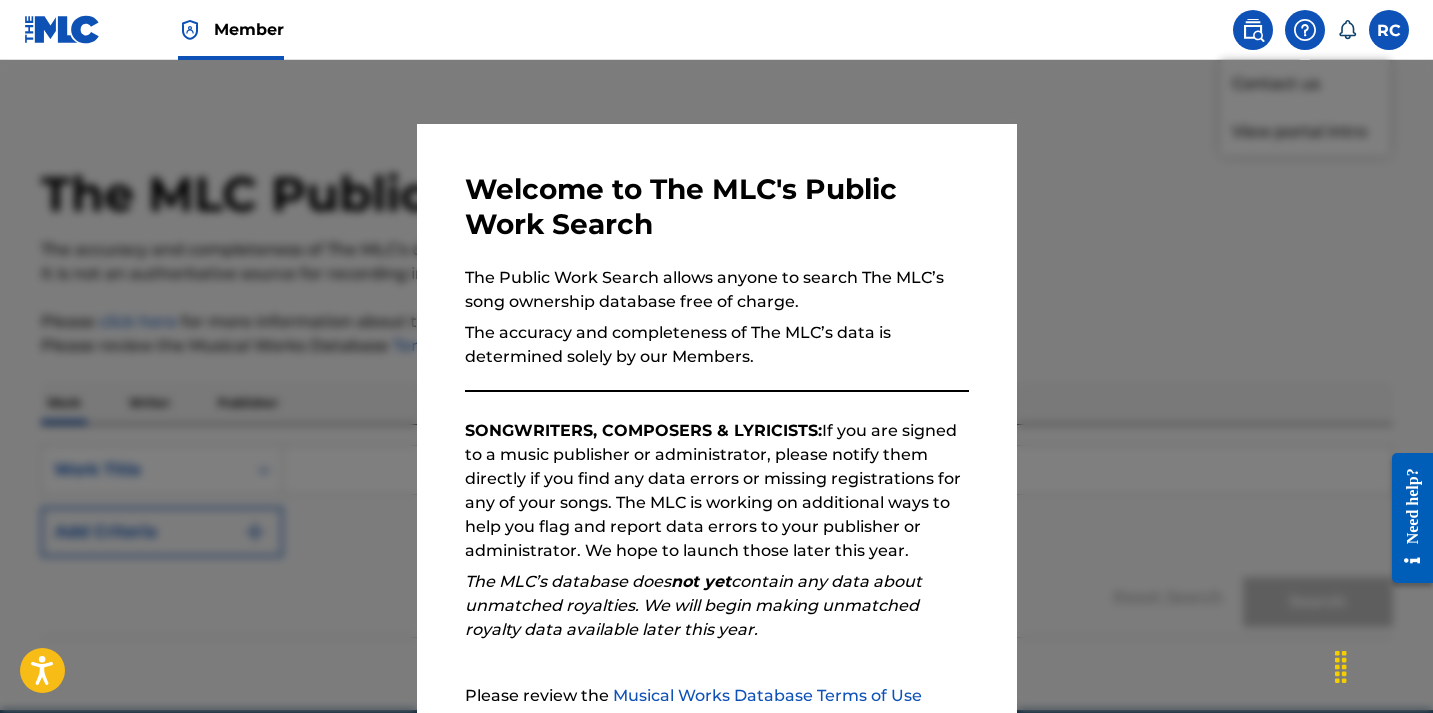 click at bounding box center (716, 416) 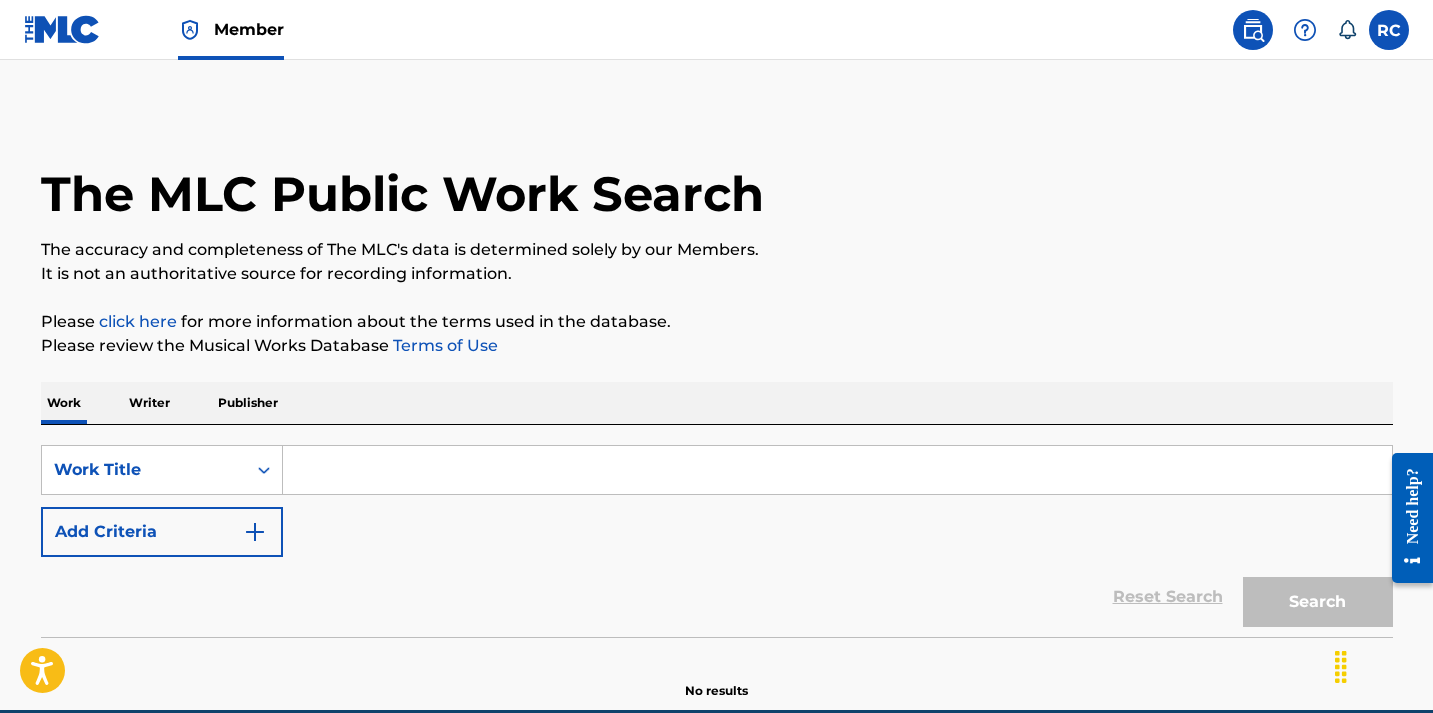 click at bounding box center [1305, 30] 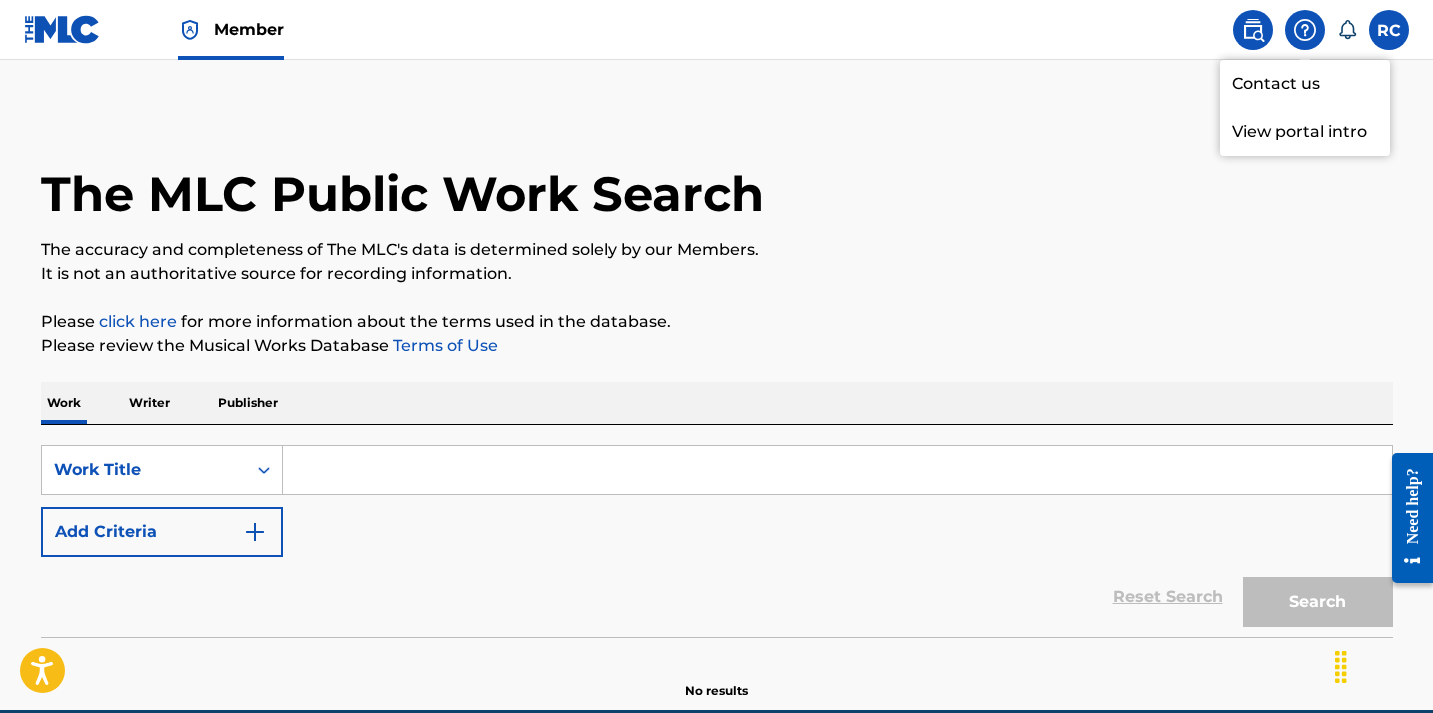 click on "View portal intro" at bounding box center [1305, 132] 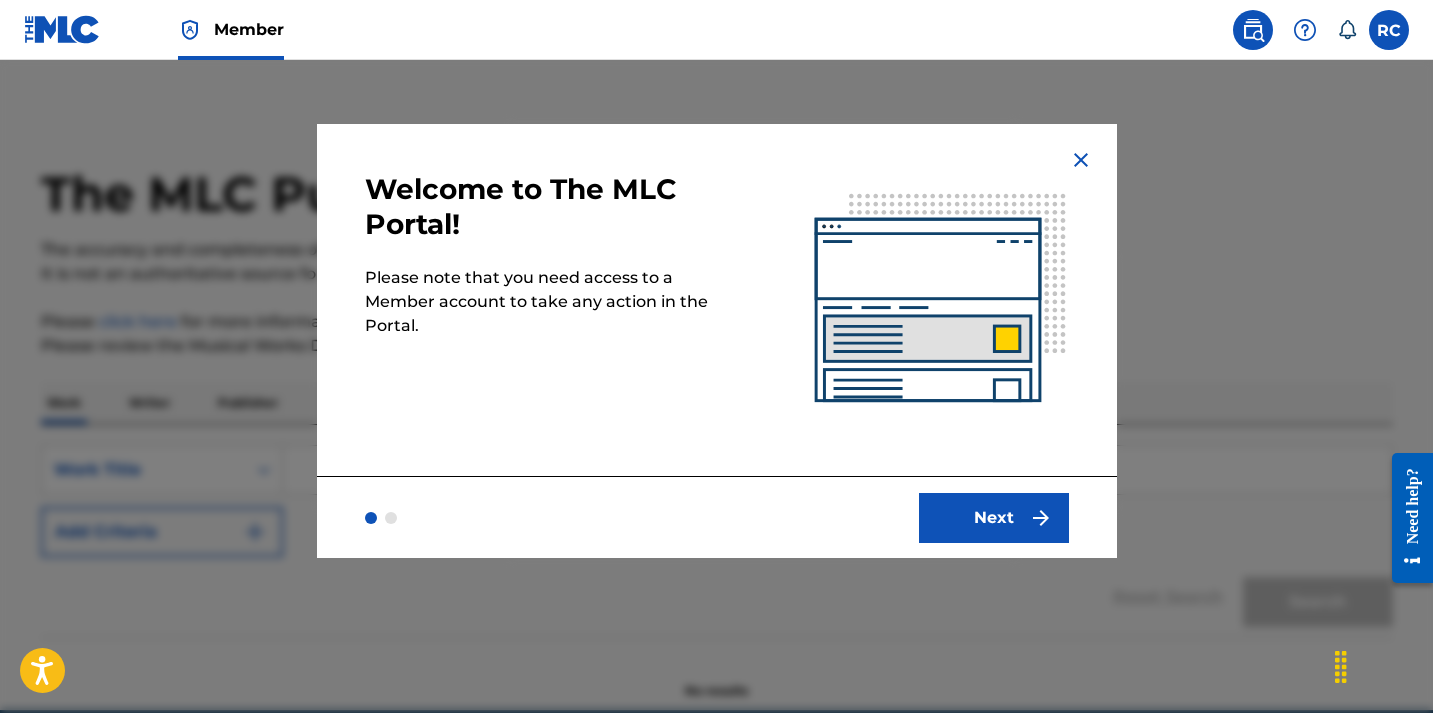 click at bounding box center (941, 300) 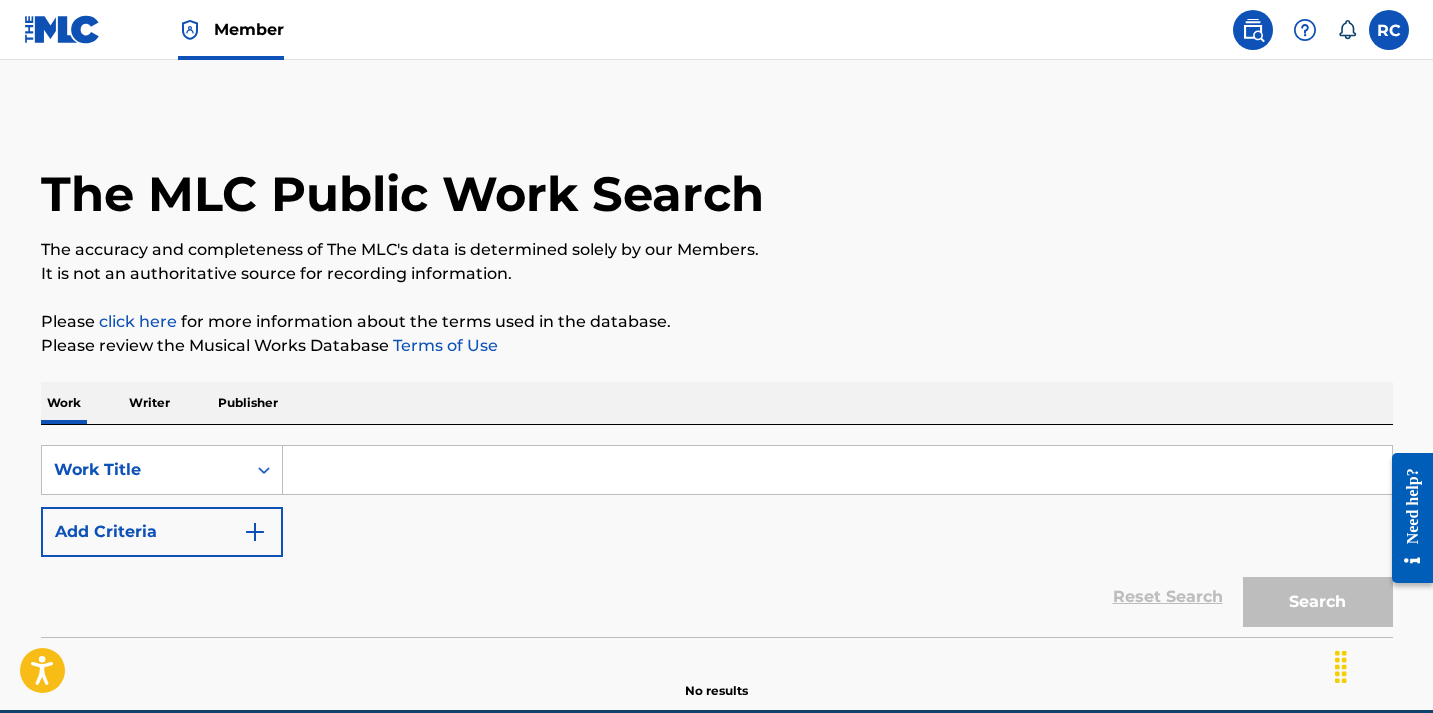click at bounding box center (1253, 30) 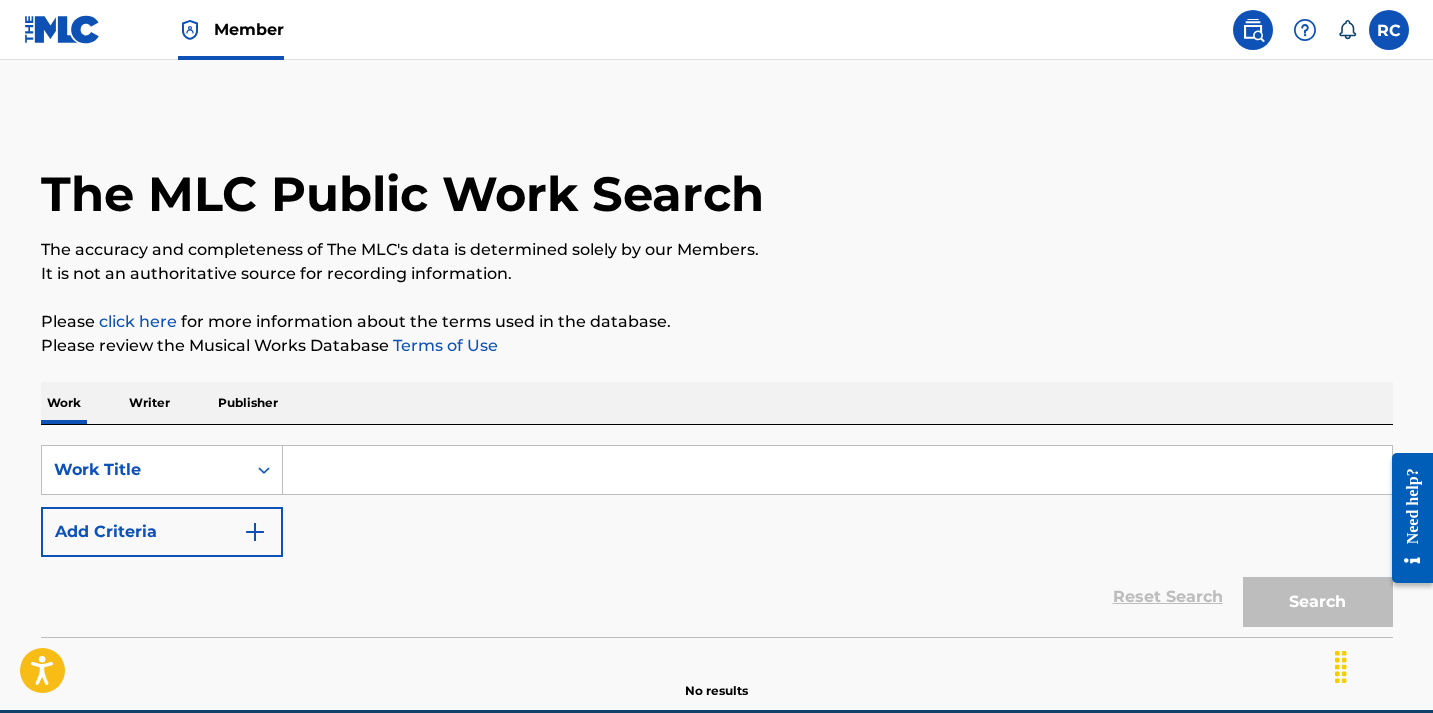 scroll, scrollTop: 0, scrollLeft: 0, axis: both 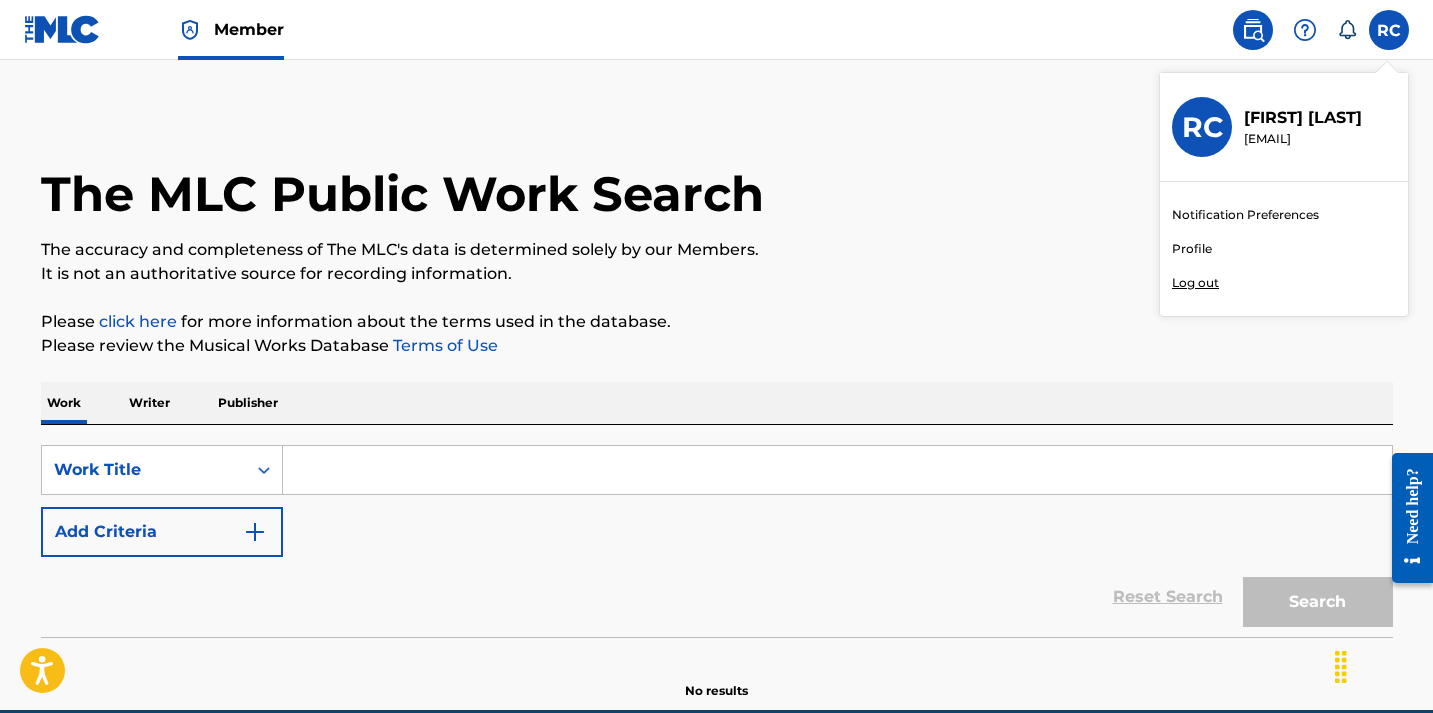 click on "Profile" at bounding box center [1192, 249] 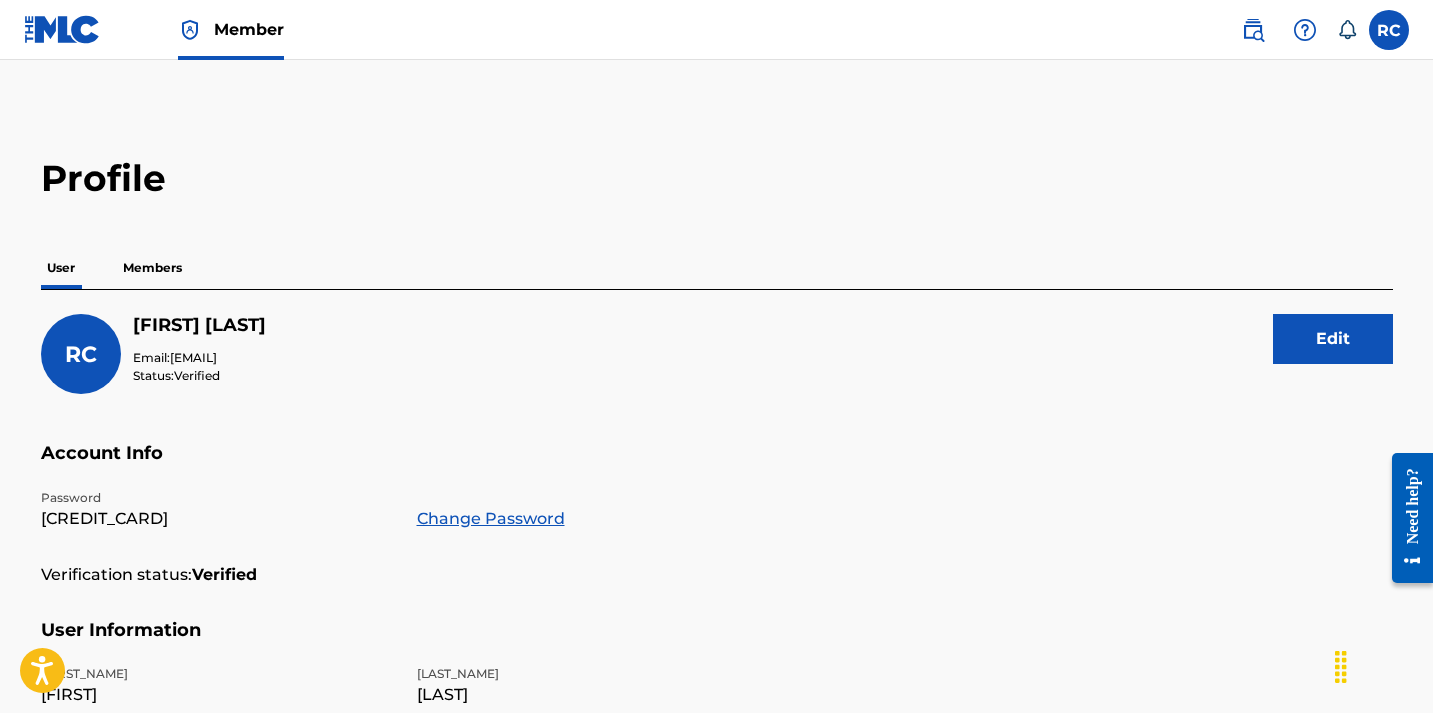 scroll, scrollTop: 0, scrollLeft: 0, axis: both 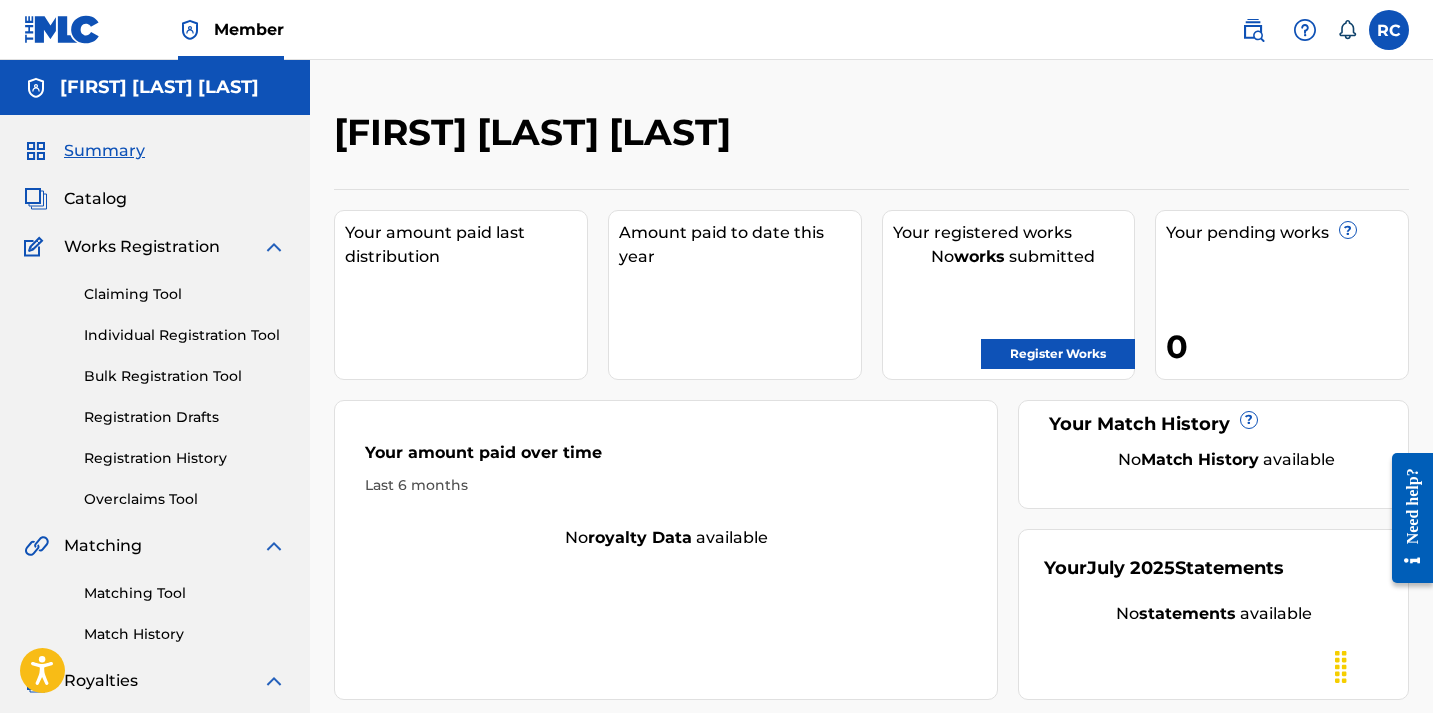 click on "Registration Drafts" at bounding box center (185, 417) 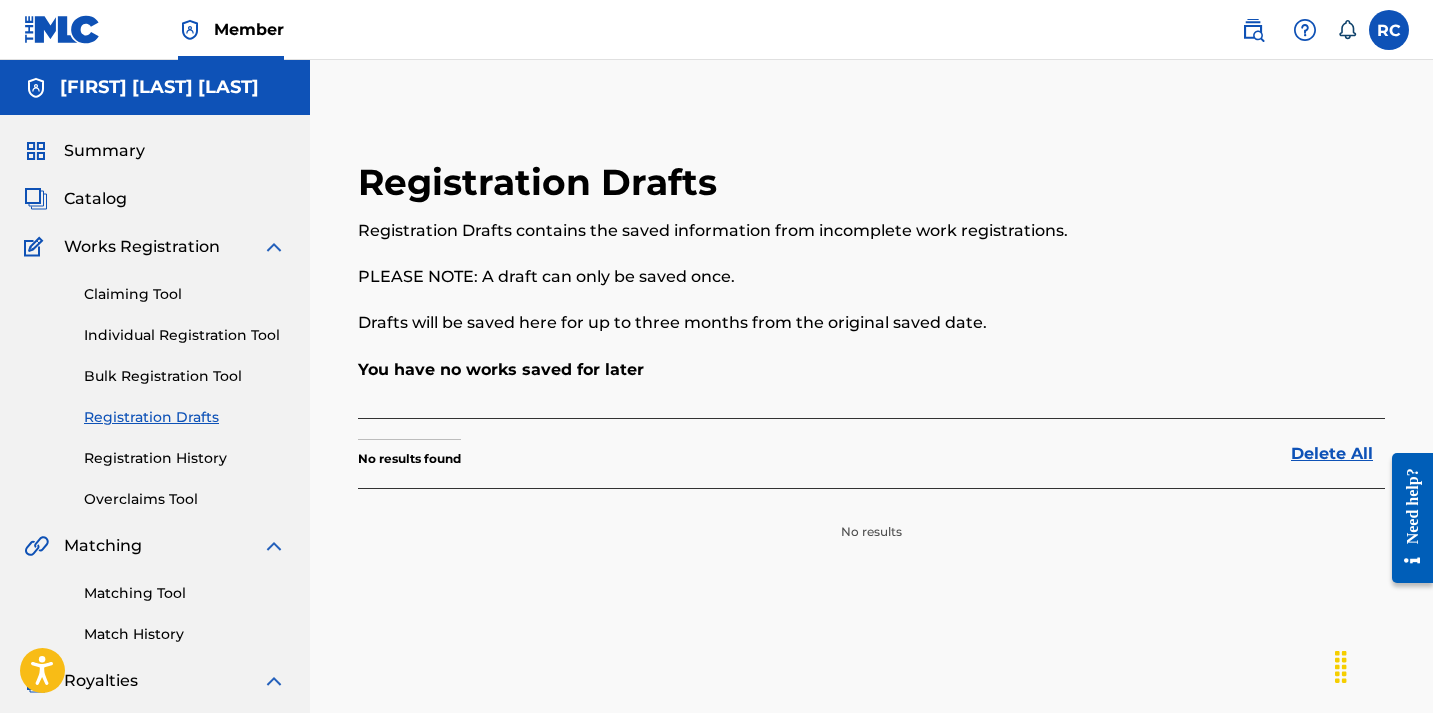 click on "Claiming Tool Individual Registration Tool Bulk Registration Tool Registration Drafts Registration History Overclaims Tool" at bounding box center [155, 384] 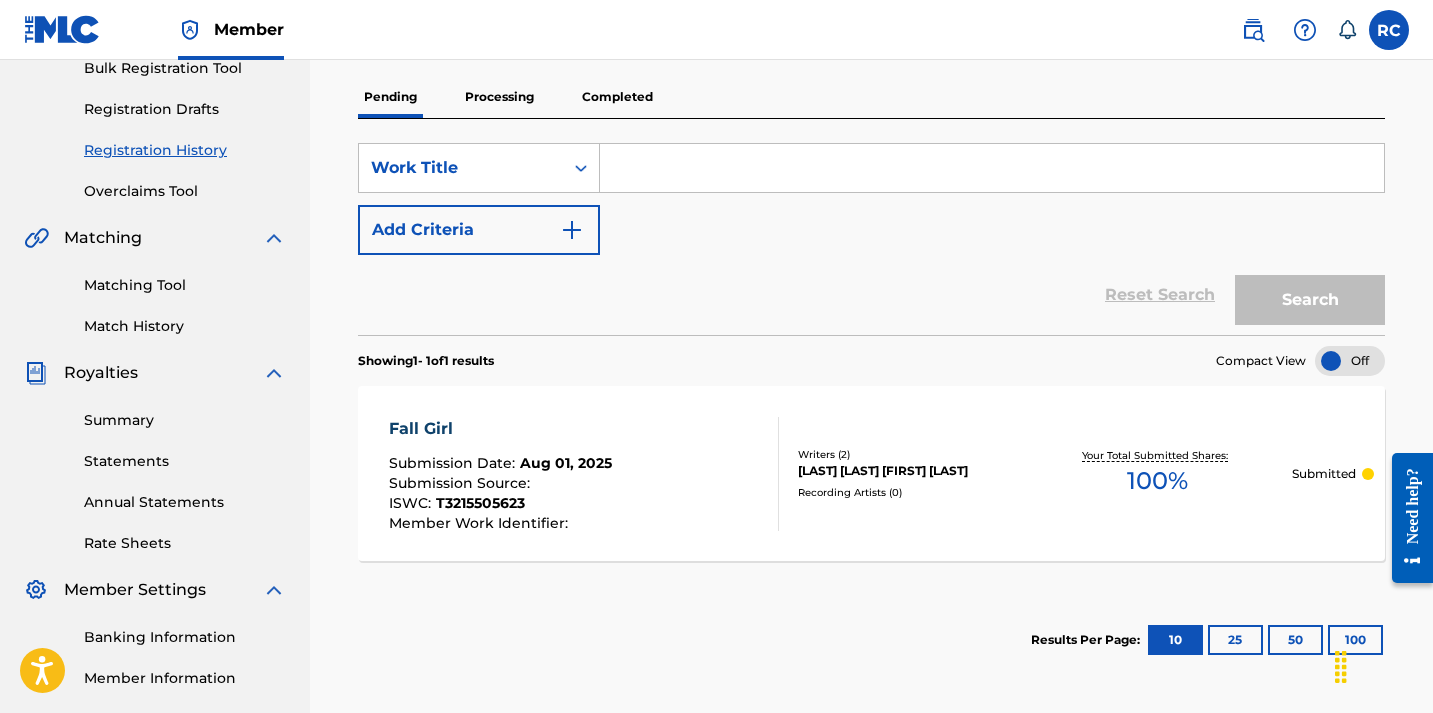scroll, scrollTop: 308, scrollLeft: 0, axis: vertical 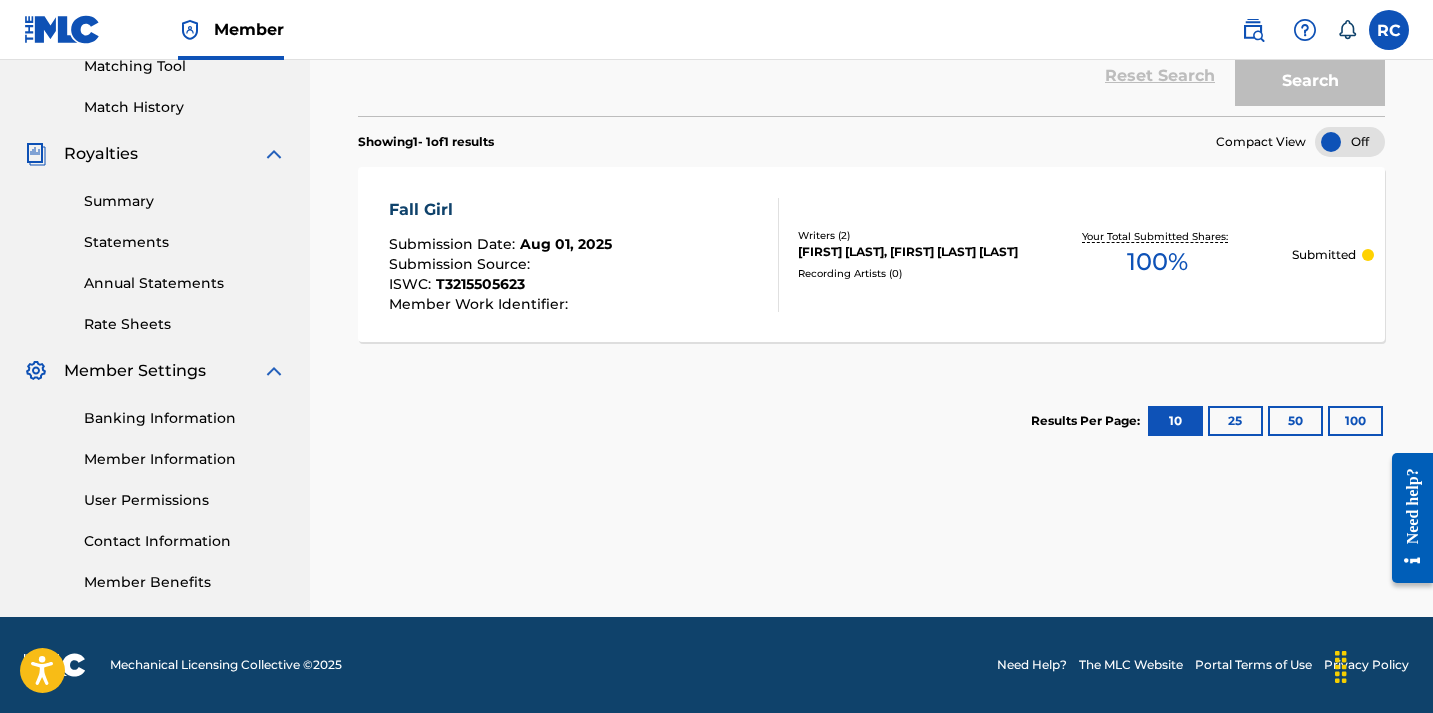 click on "Fall Girl Submission Date : Aug 01, 2025 Submission Source : ISWC : T3215505623 Member Work Identifier : Writers ( 2 ) David Cacy, RALYN GAYLE PARKER Recording Artists ( 0 ) Your Total Submitted Shares: 100 %   Submitted" at bounding box center (871, 254) 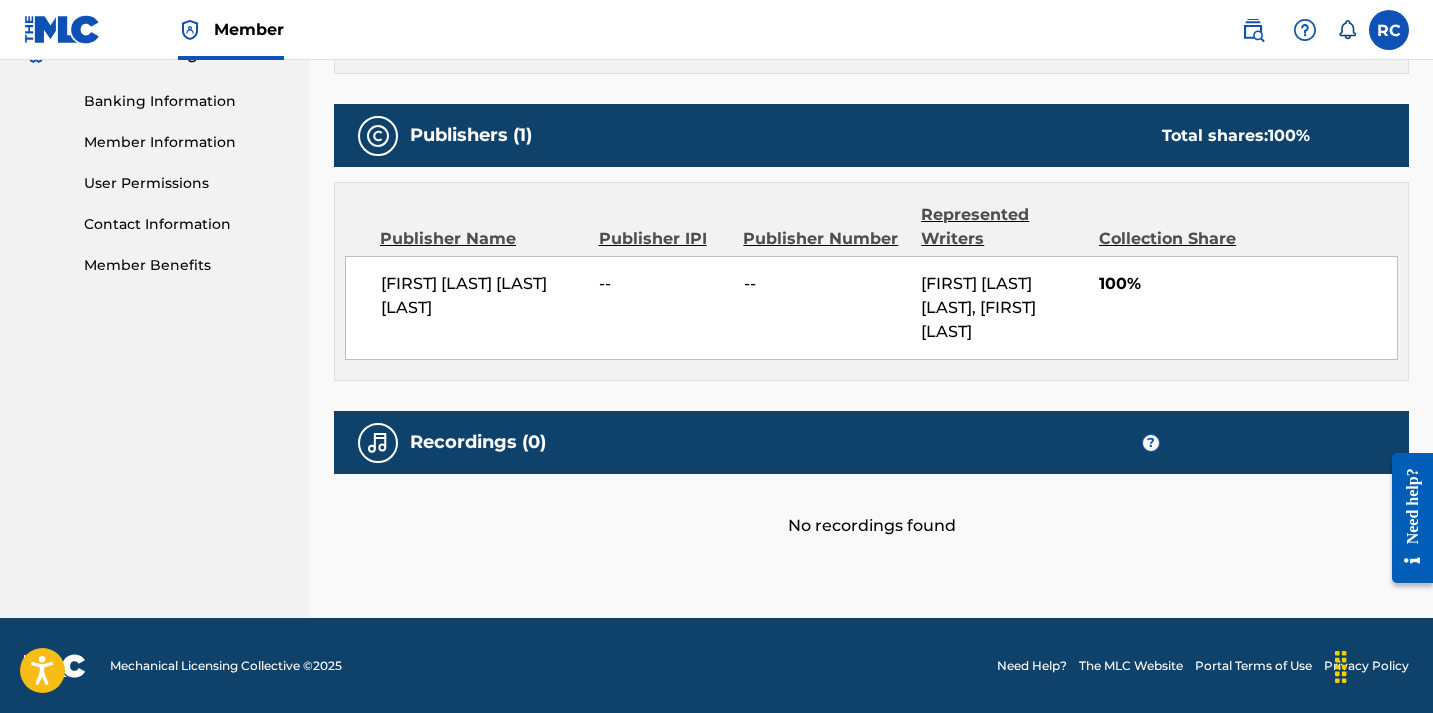 scroll, scrollTop: 843, scrollLeft: 0, axis: vertical 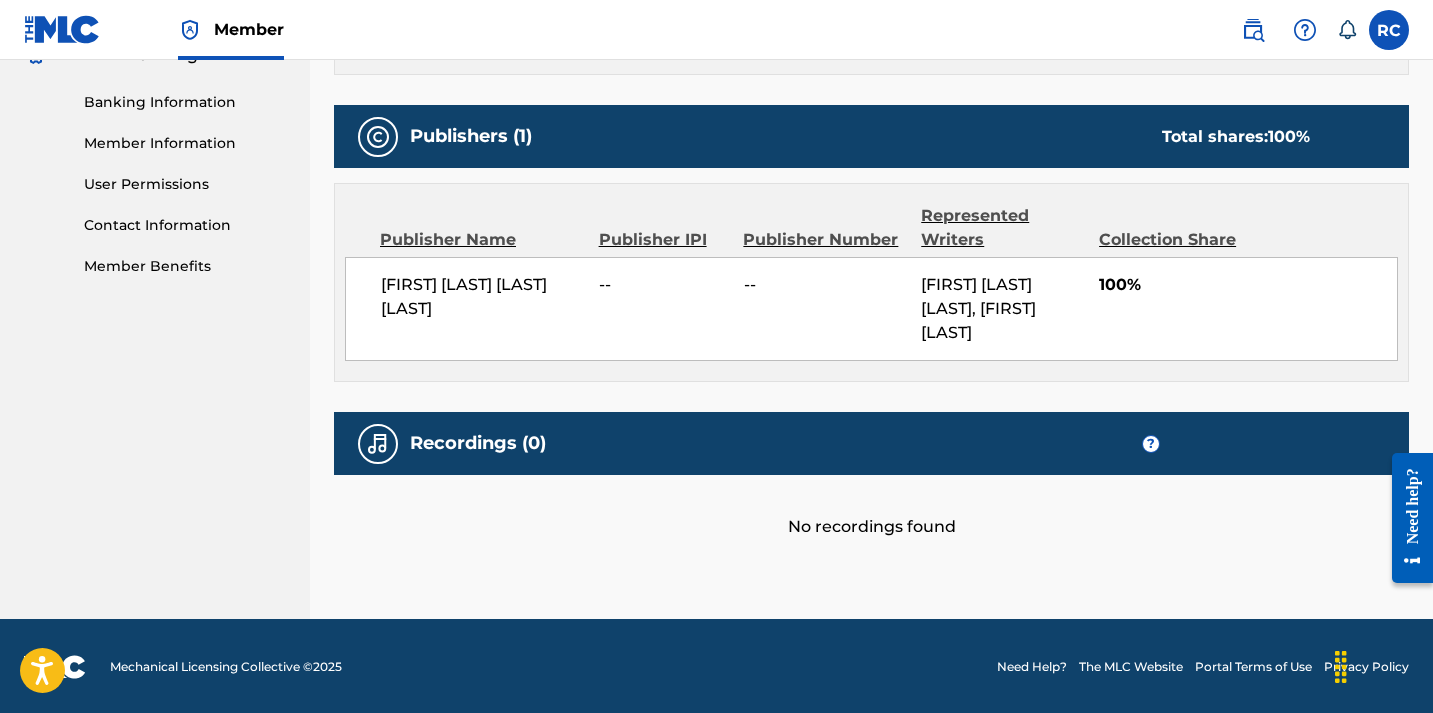 click on "No recordings found" at bounding box center [871, 507] 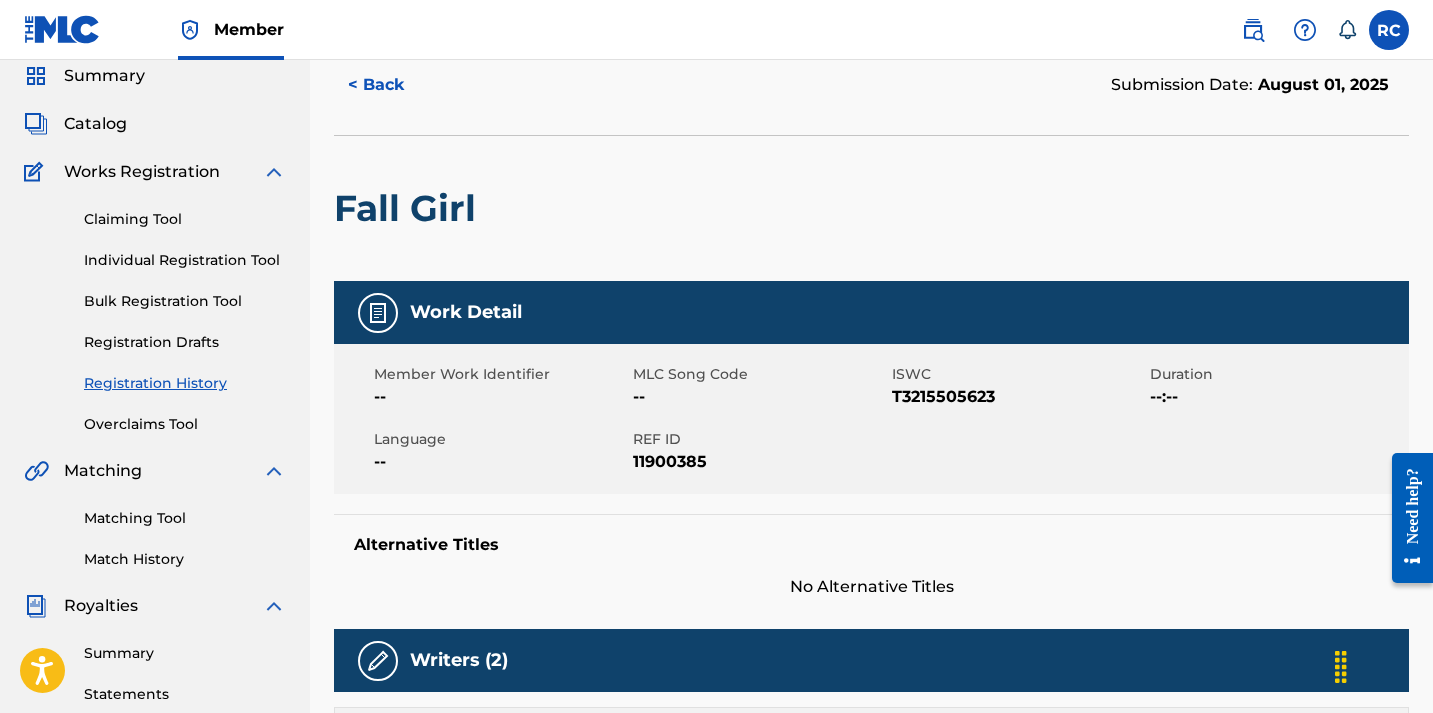scroll, scrollTop: 47, scrollLeft: 0, axis: vertical 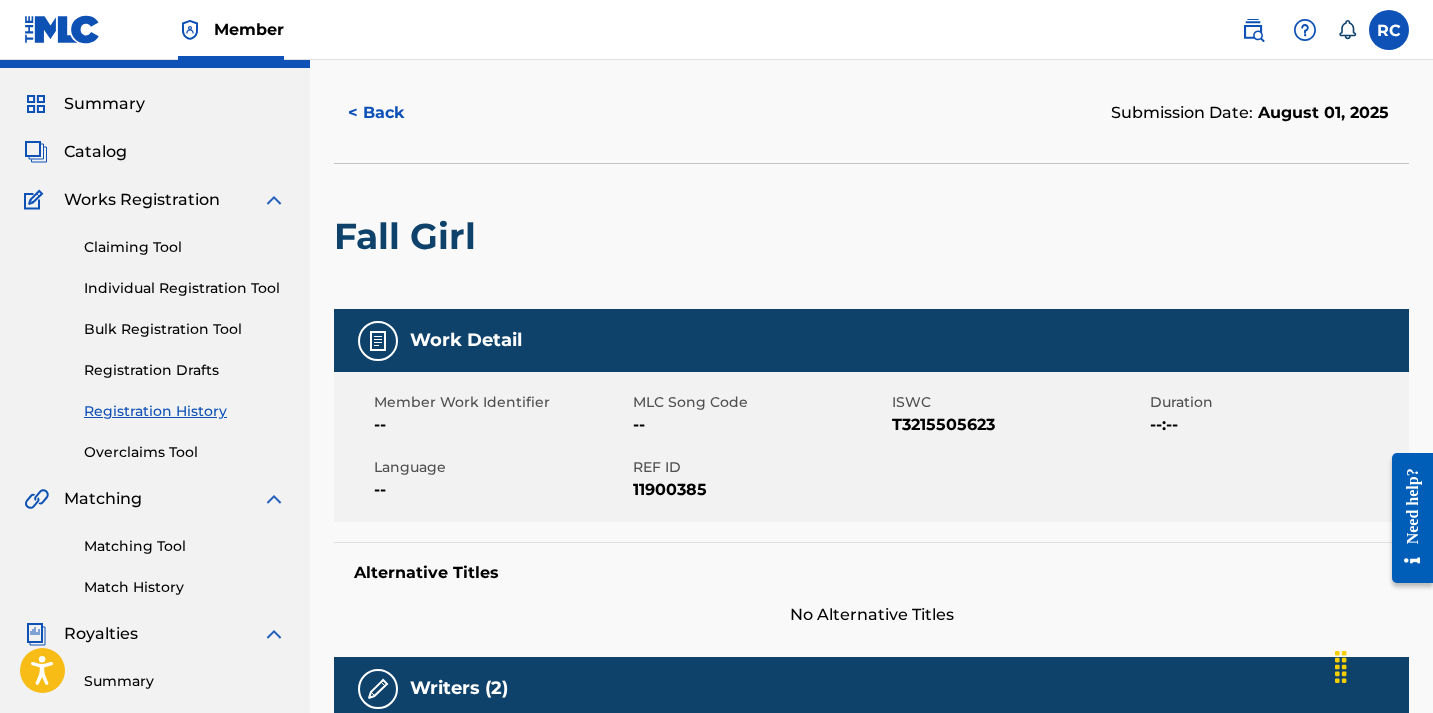 click on "< Back" at bounding box center (394, 113) 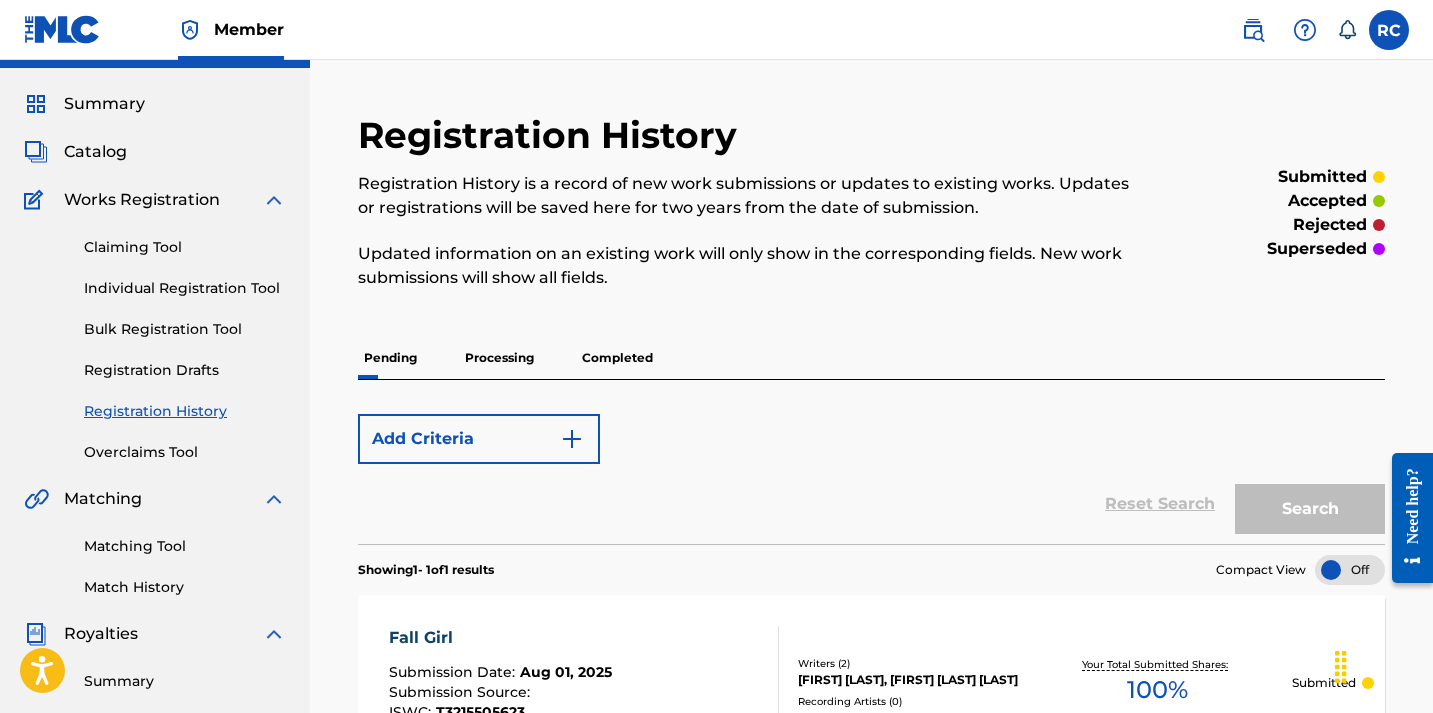 scroll, scrollTop: 527, scrollLeft: 0, axis: vertical 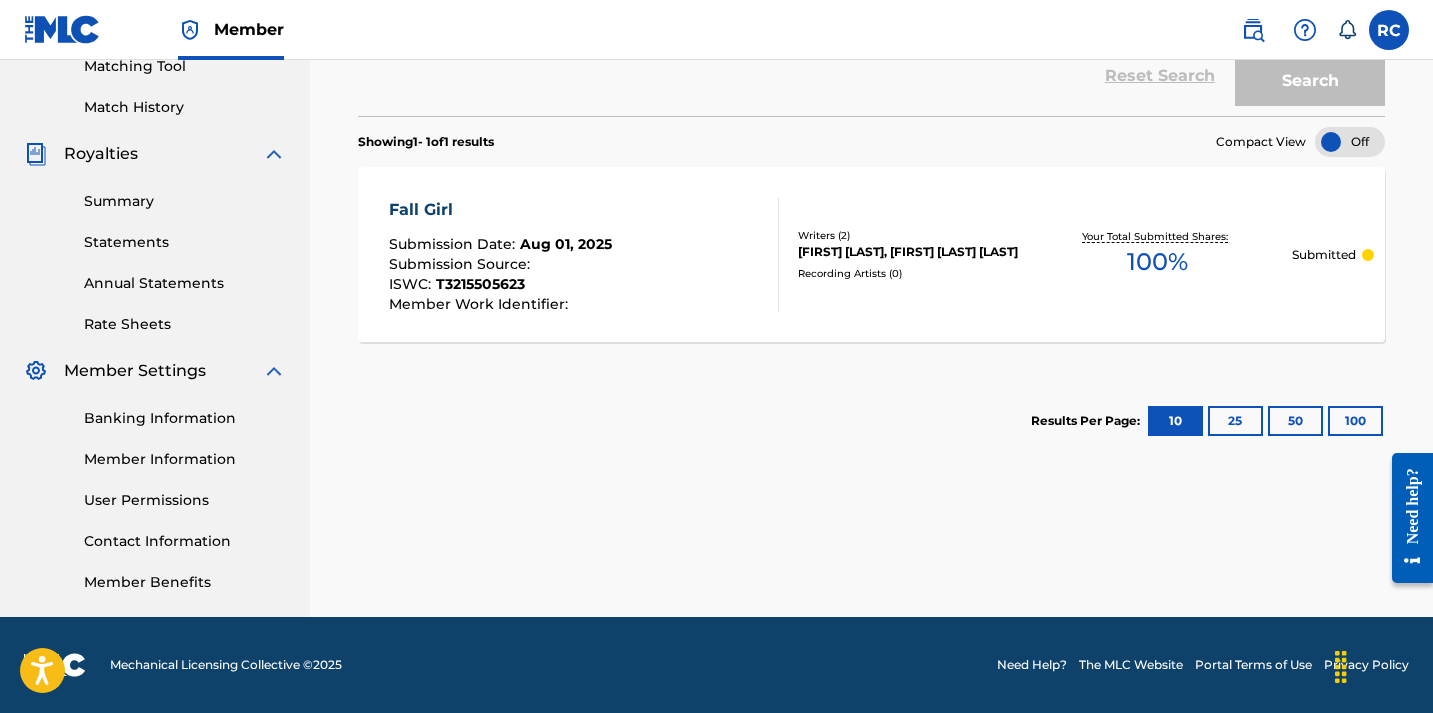 click on "Recording Artists ( 0 )" at bounding box center [910, 273] 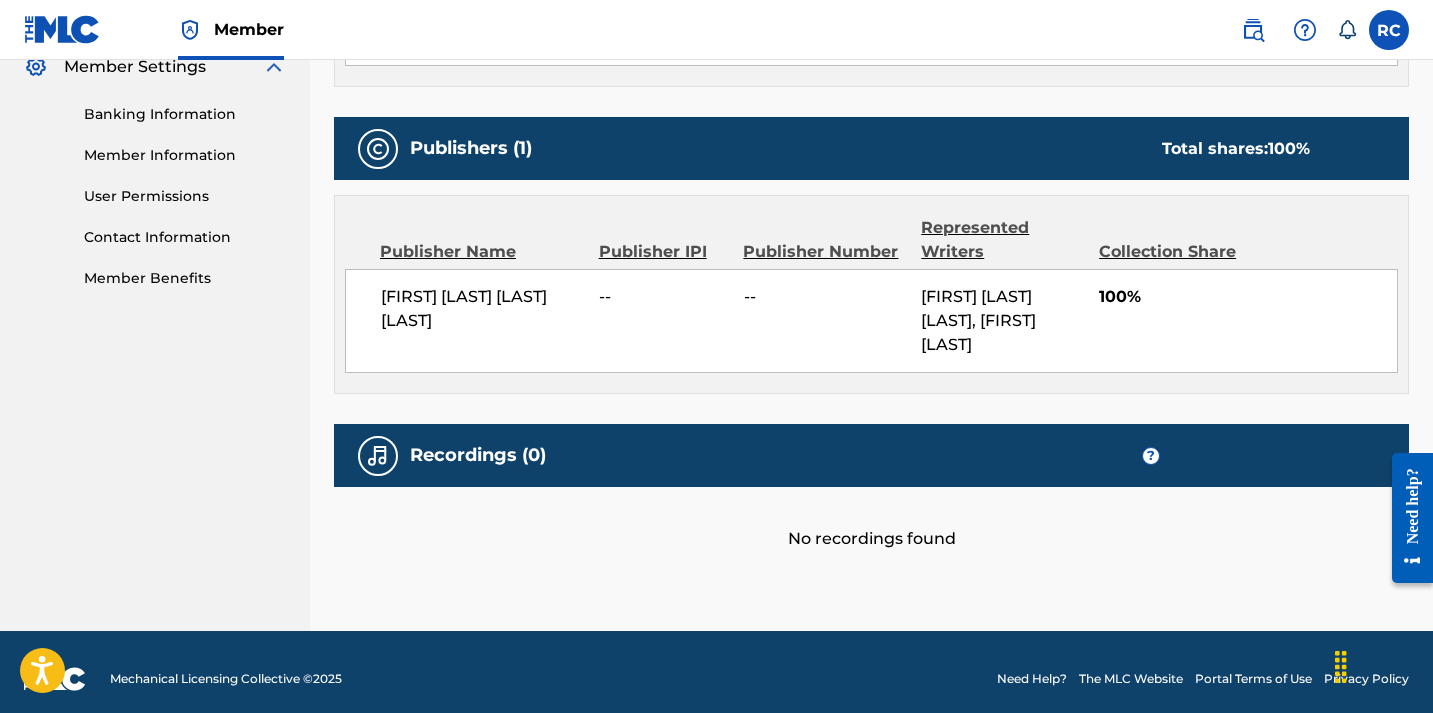scroll, scrollTop: 833, scrollLeft: 0, axis: vertical 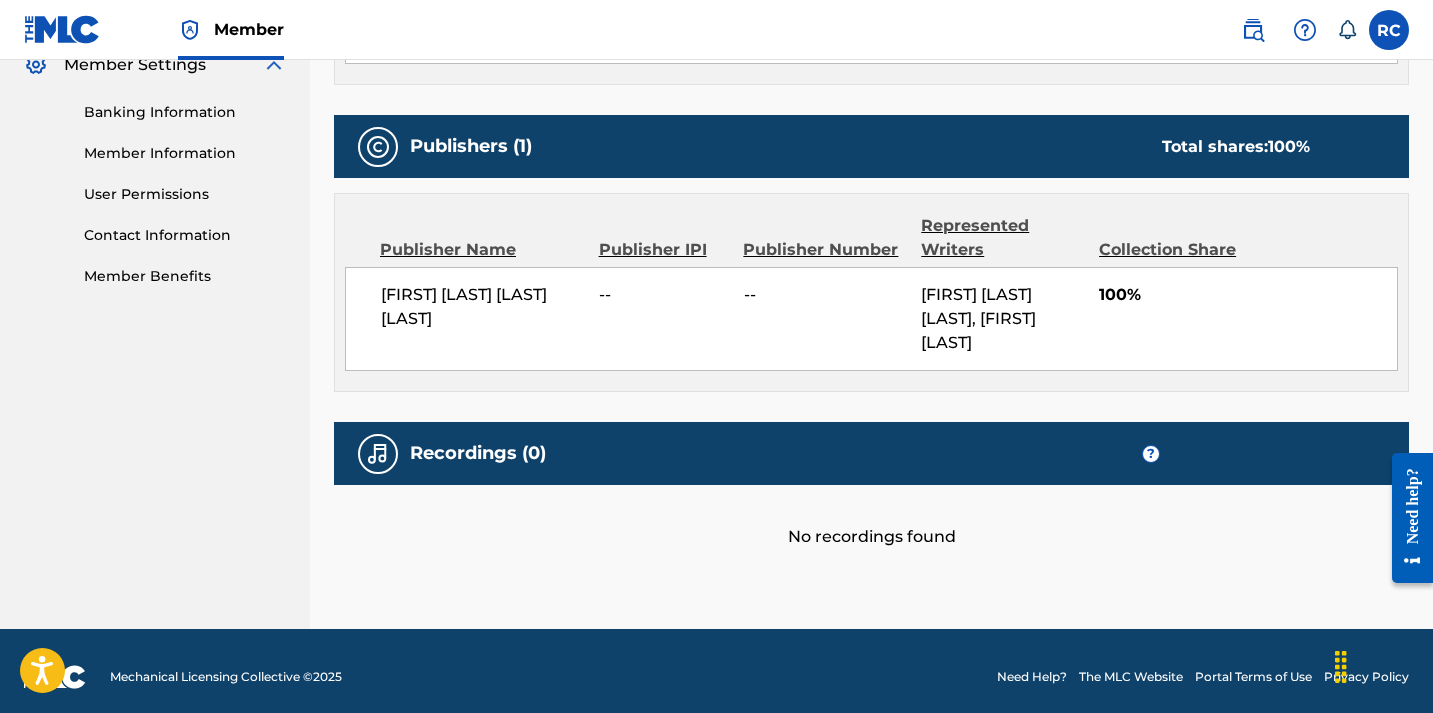 click on "Recordings   (0) ?" at bounding box center (871, 453) 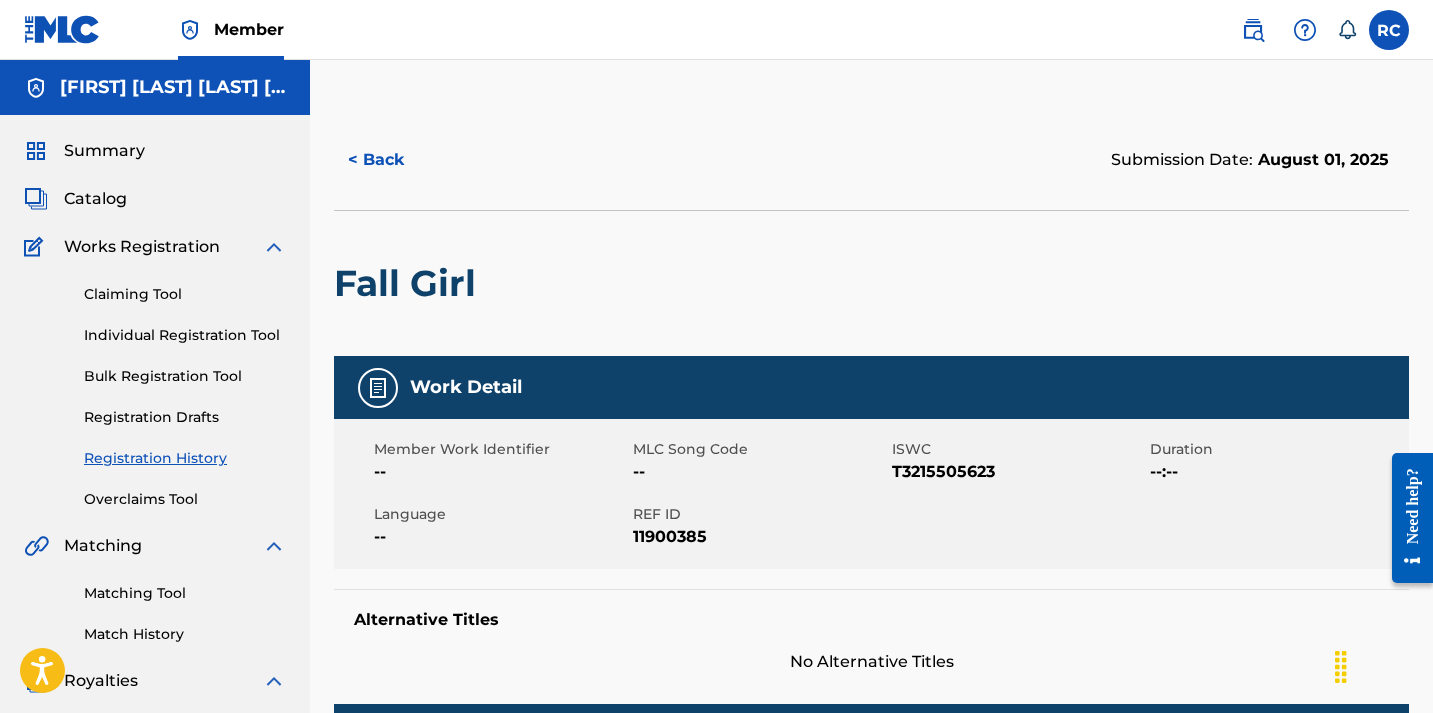 scroll, scrollTop: 0, scrollLeft: 0, axis: both 